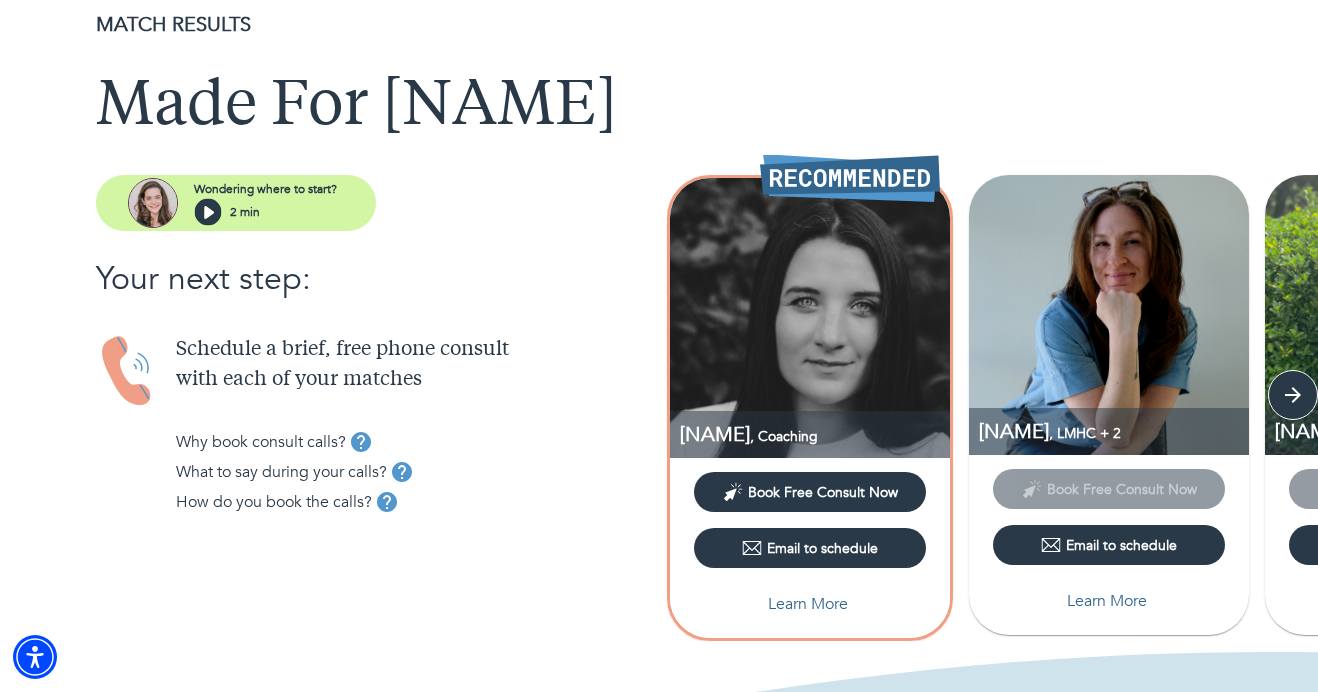 scroll, scrollTop: 70, scrollLeft: 0, axis: vertical 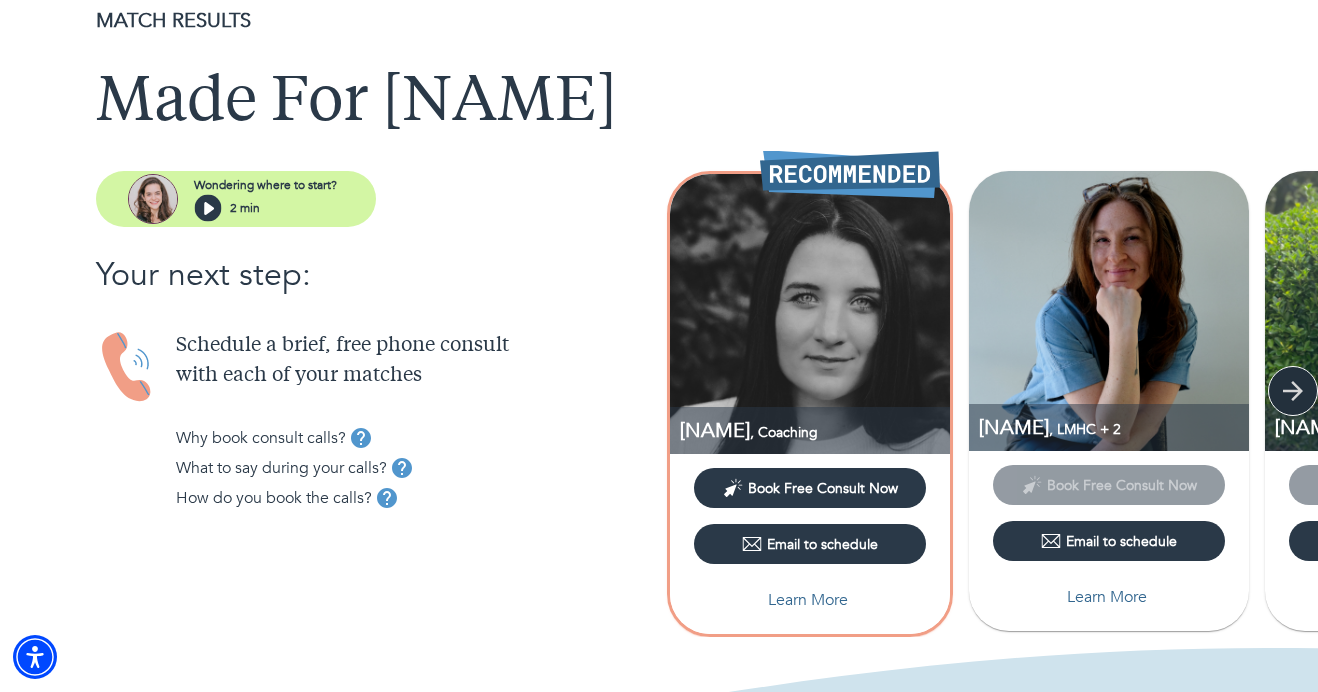 click at bounding box center [1293, 391] 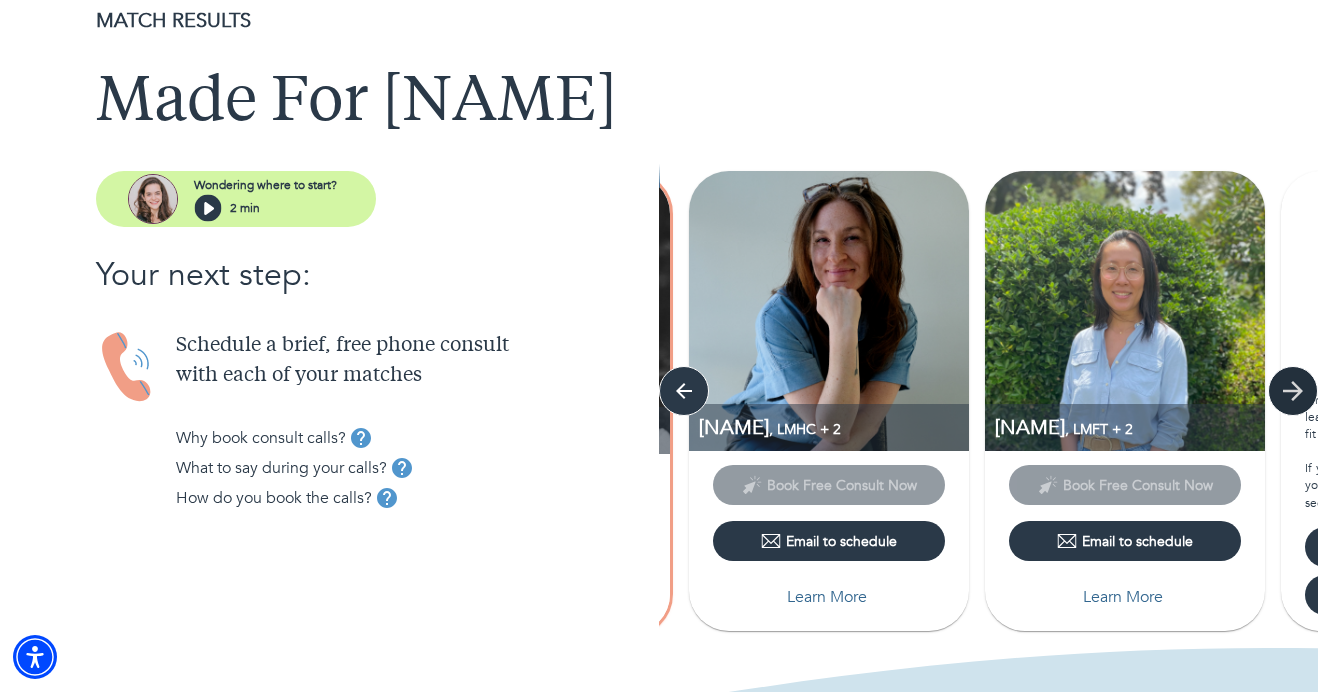click at bounding box center [684, 391] 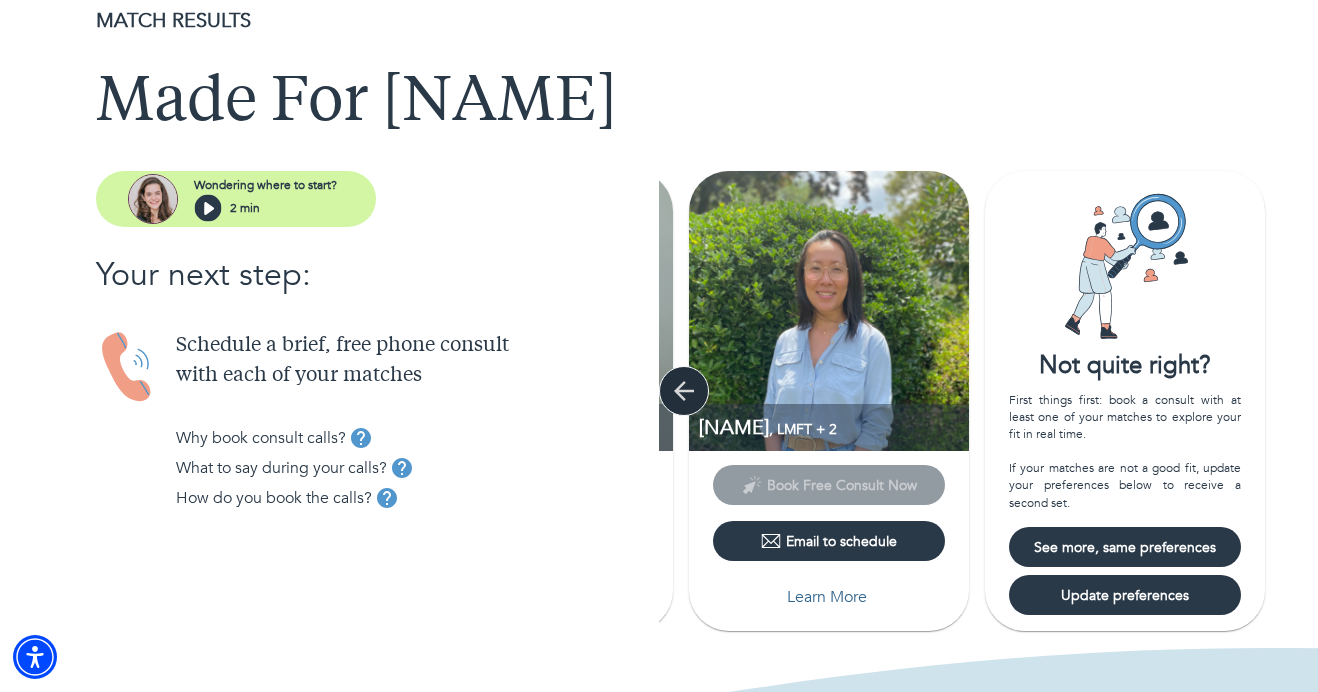 click at bounding box center (684, 391) 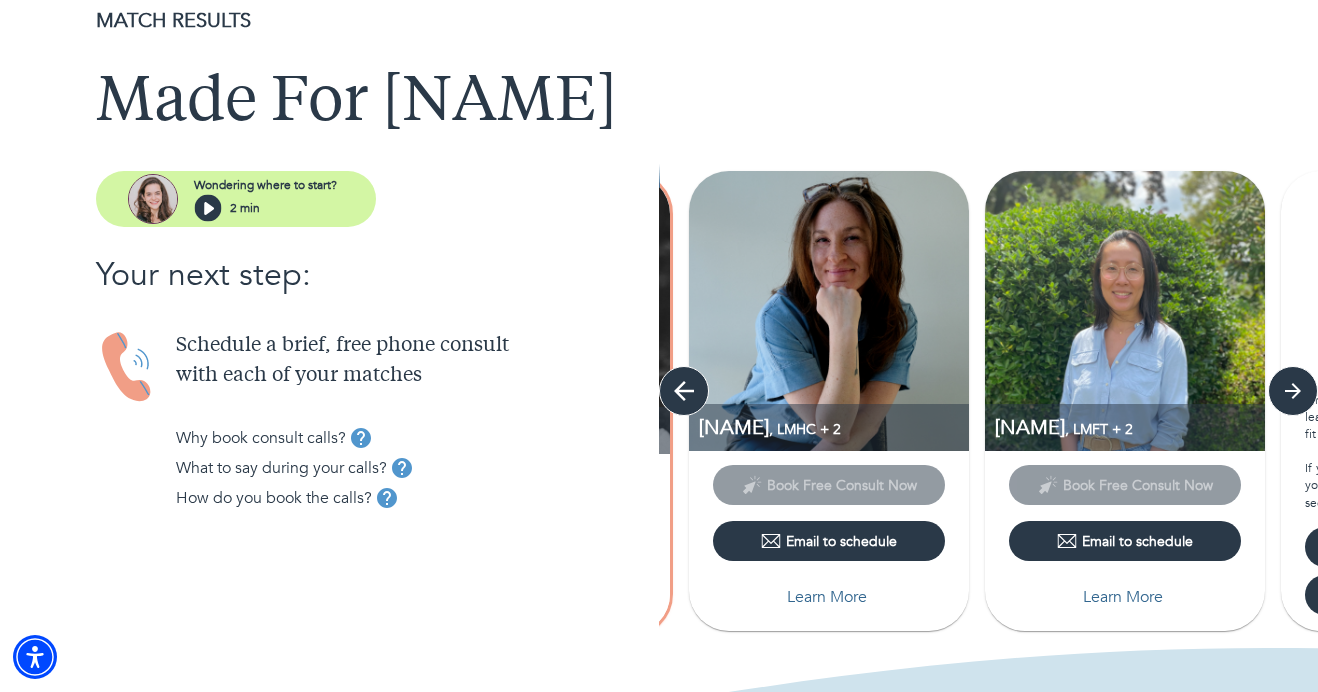 click at bounding box center (684, 391) 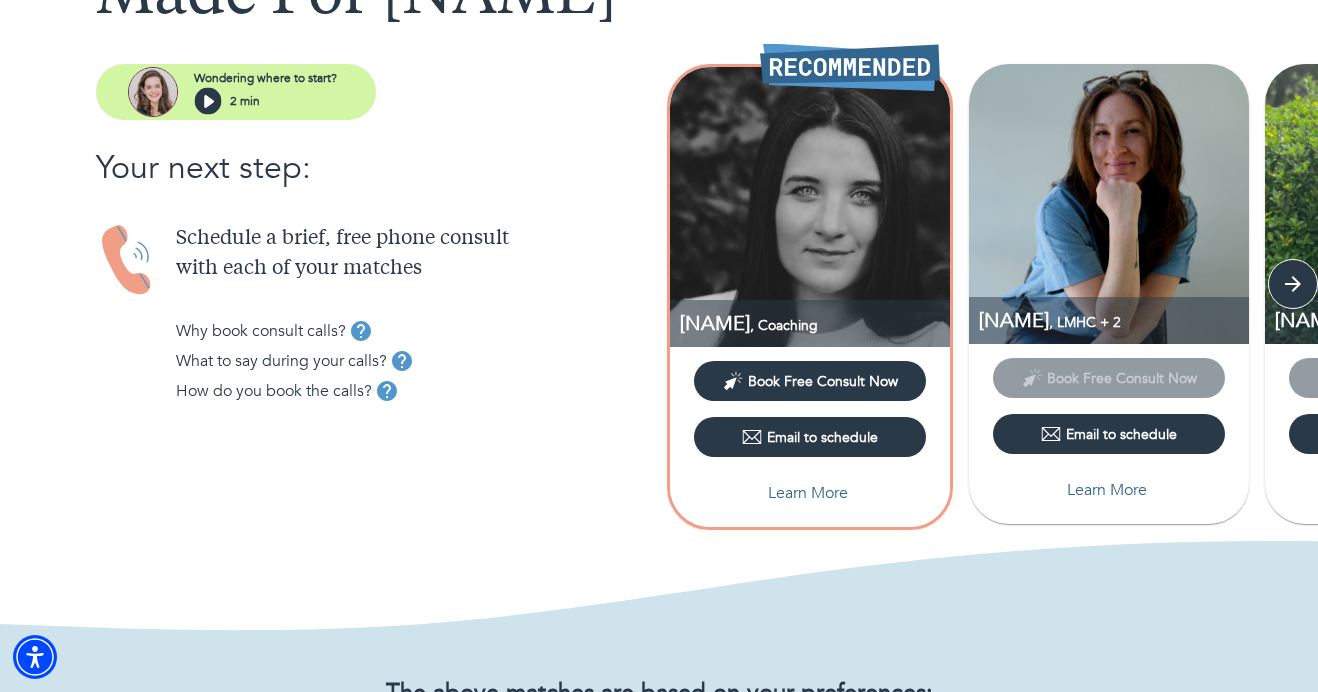 scroll, scrollTop: 181, scrollLeft: 0, axis: vertical 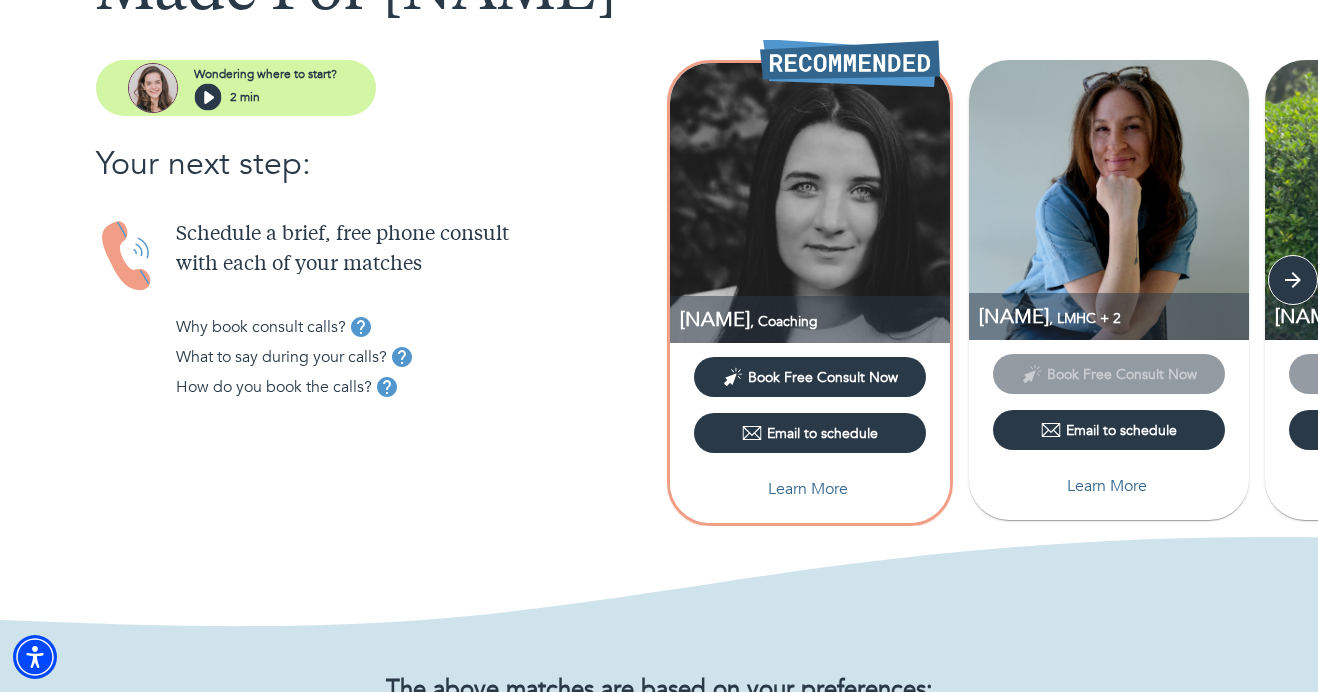 click on "Email to schedule" at bounding box center (1109, 430) 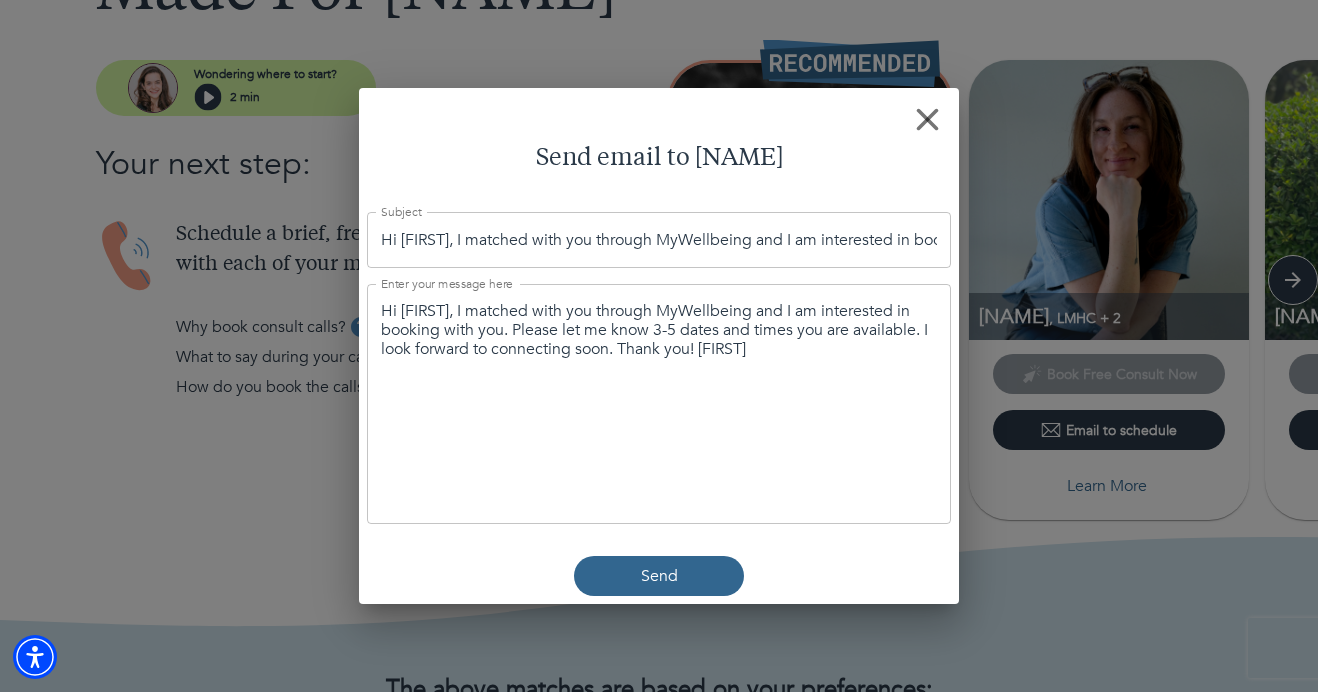 click on "Hi [FIRST], I matched with you through MyWellbeing and I am interested in booking with you. Please let me know 3-5 dates and times you are available. I look forward to connecting soon. Thank you! [FIRST]" at bounding box center (659, 331) 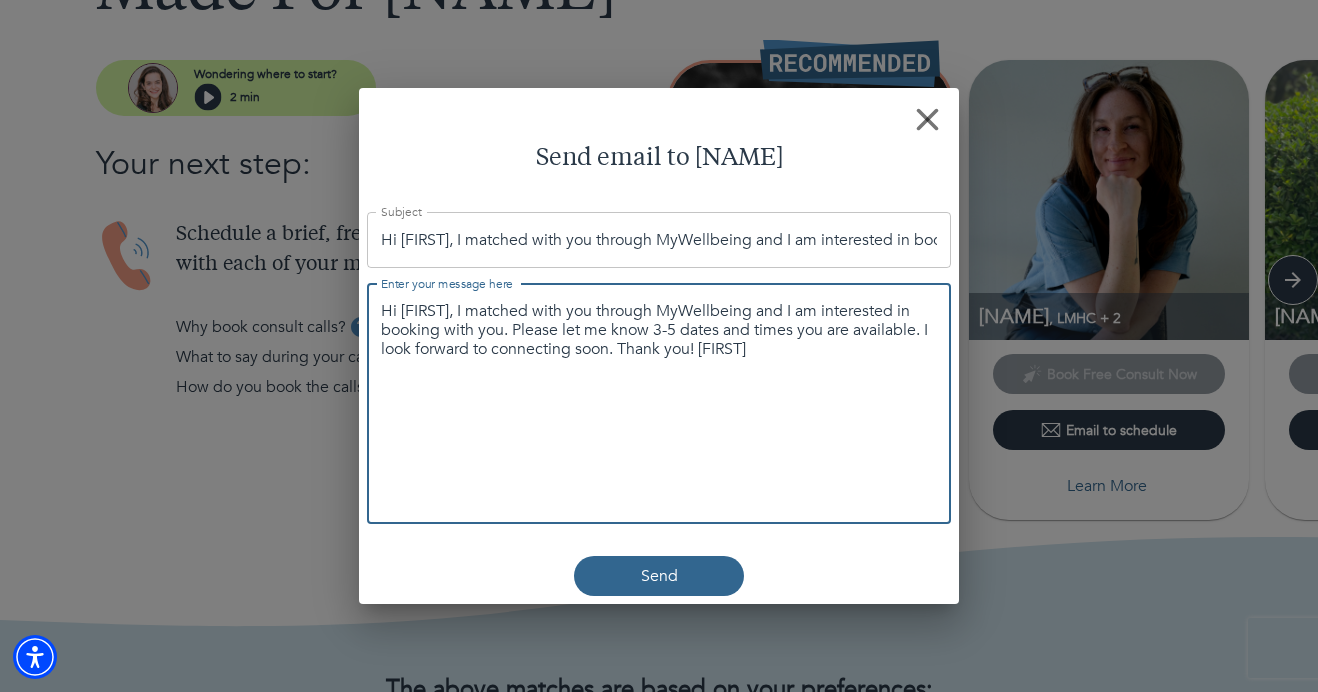 click on "Hi [FIRST], I matched with you through MyWellbeing and I am interested in booking with you. Please let me know 3-5 dates and times you are available. I look forward to connecting soon. Thank you! [FIRST]" at bounding box center (659, 331) 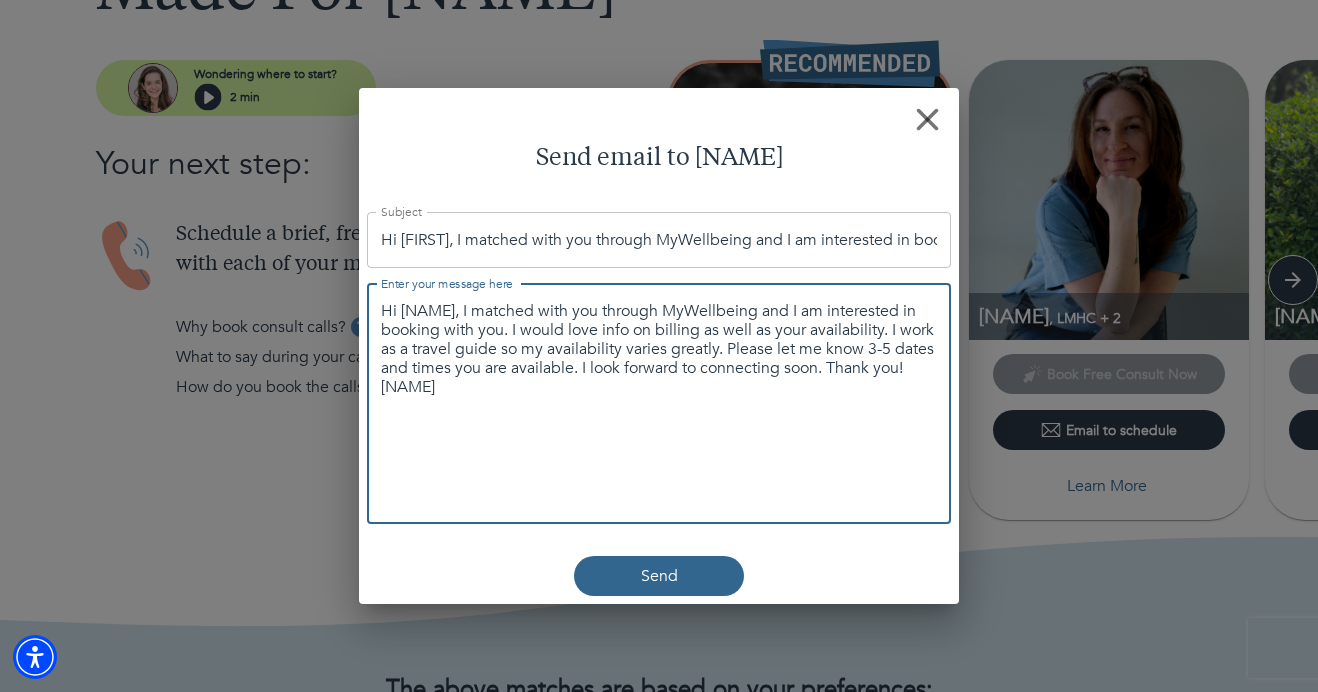 drag, startPoint x: 470, startPoint y: 396, endPoint x: 373, endPoint y: 304, distance: 133.68994 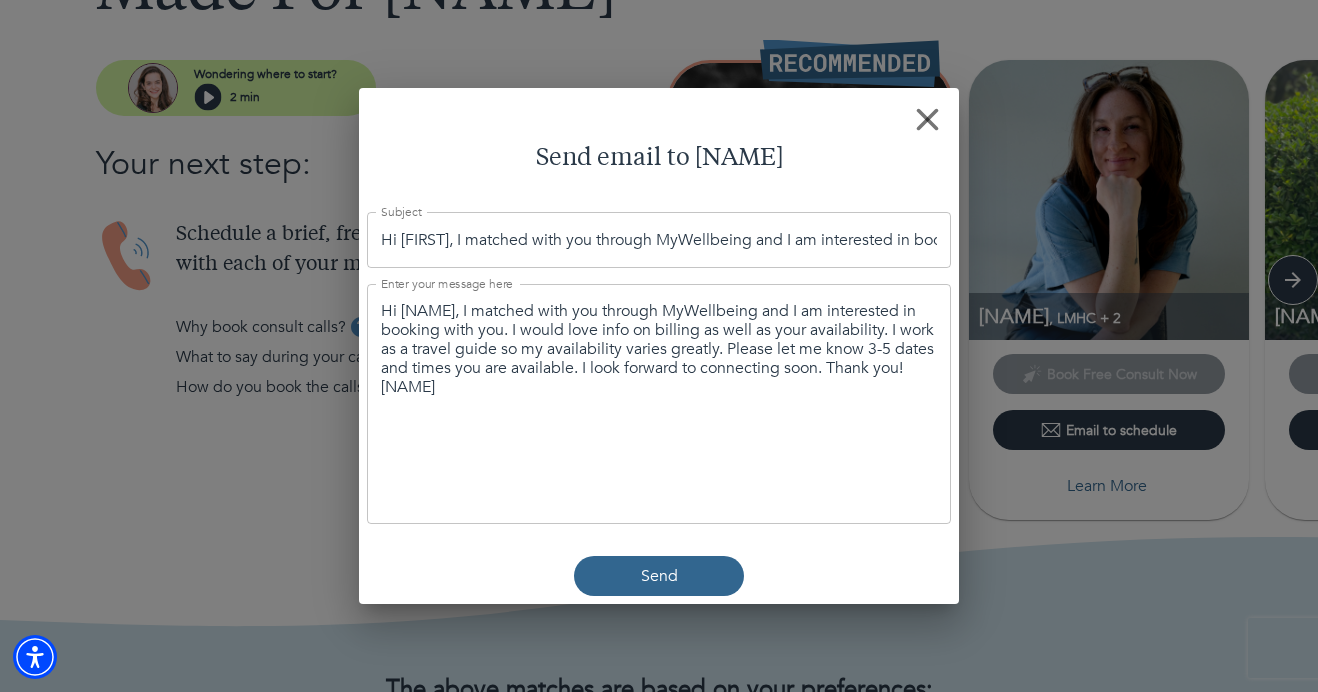click on "Hi [NAME], I matched with you through MyWellbeing and I am interested in booking with you. I would love info on billing as well as your availability. I work as a travel guide so my availability varies greatly. Please let me know 3-5 dates and times you are available. I look forward to connecting soon. Thank you! [NAME] x Enter your message here" at bounding box center [659, 404] 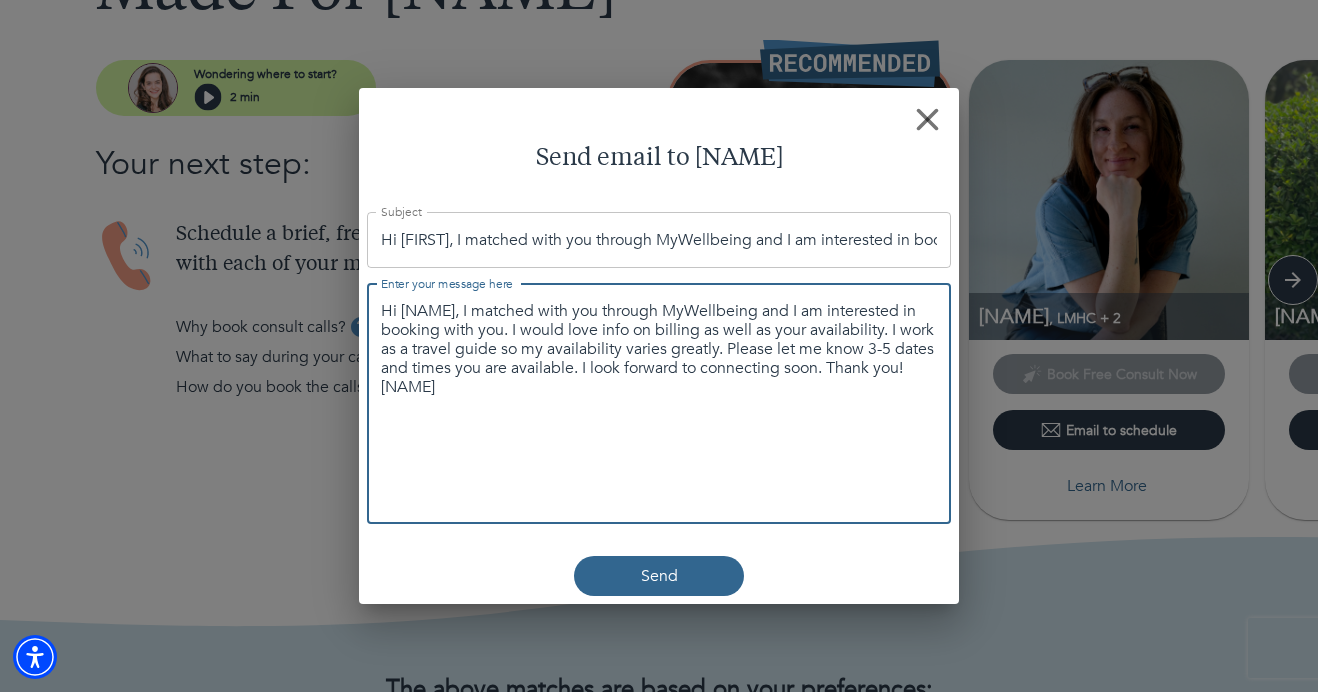 click on "Hi [NAME], I matched with you through MyWellbeing and I am interested in booking with you. I would love info on billing as well as your availability. I work as a travel guide so my availability varies greatly. Please let me know 3-5 dates and times you are available. I look forward to connecting soon. Thank you! [NAME]" at bounding box center (659, 350) 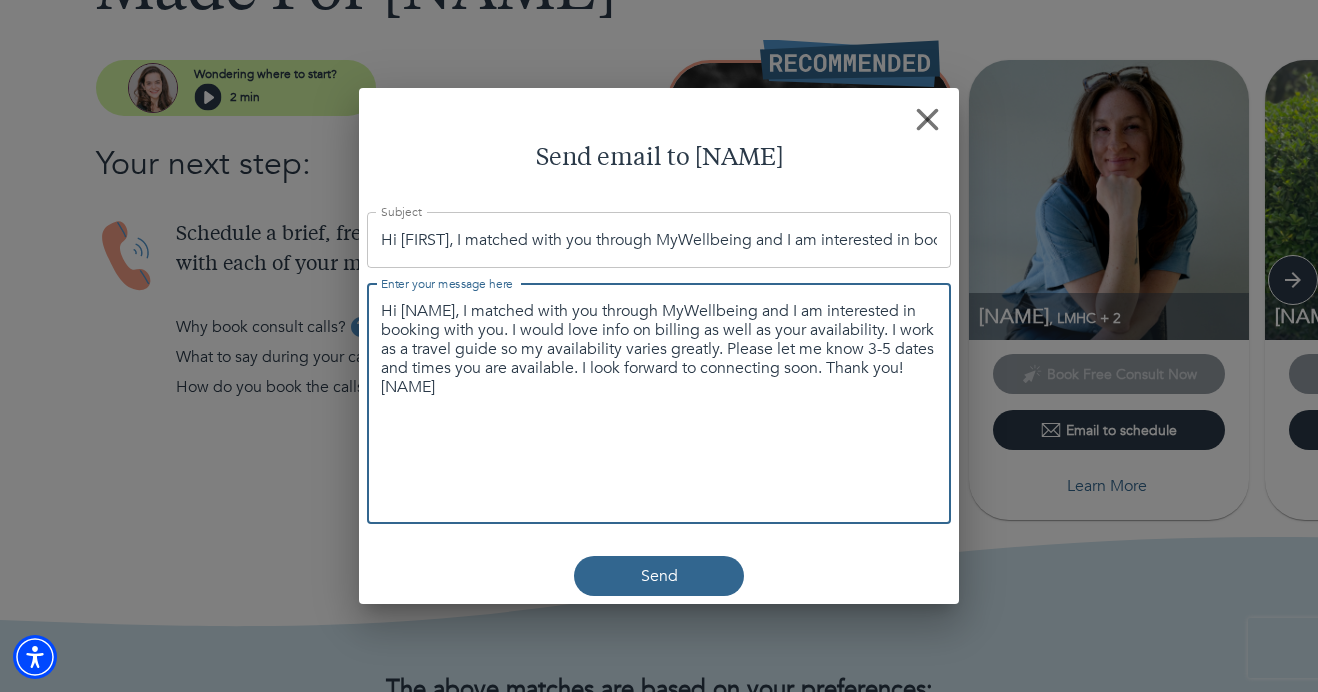 drag, startPoint x: 472, startPoint y: 393, endPoint x: 460, endPoint y: 315, distance: 78.91768 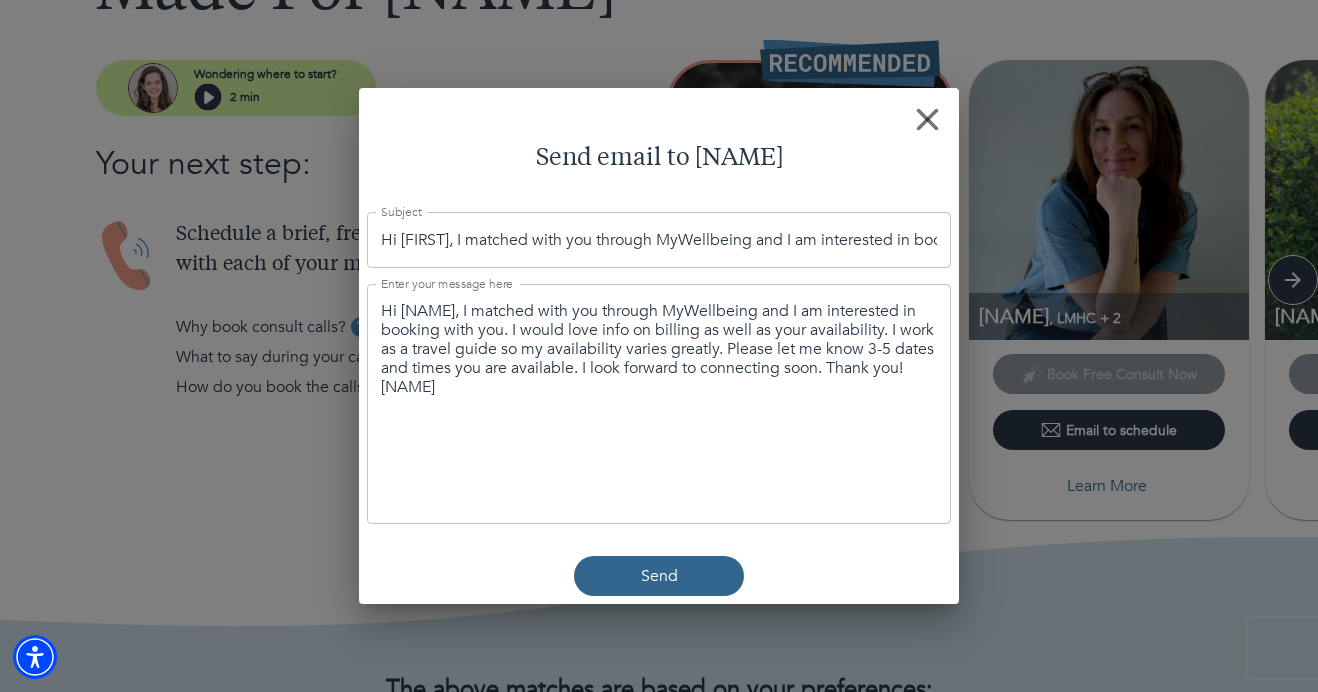 click on "Hi [NAME], I matched with you through MyWellbeing and I am interested in booking with you. I would love info on billing as well as your availability. I work as a travel guide so my availability varies greatly. Please let me know 3-5 dates and times you are available. I look forward to connecting soon. Thank you! [NAME] x Enter your message here" at bounding box center [659, 404] 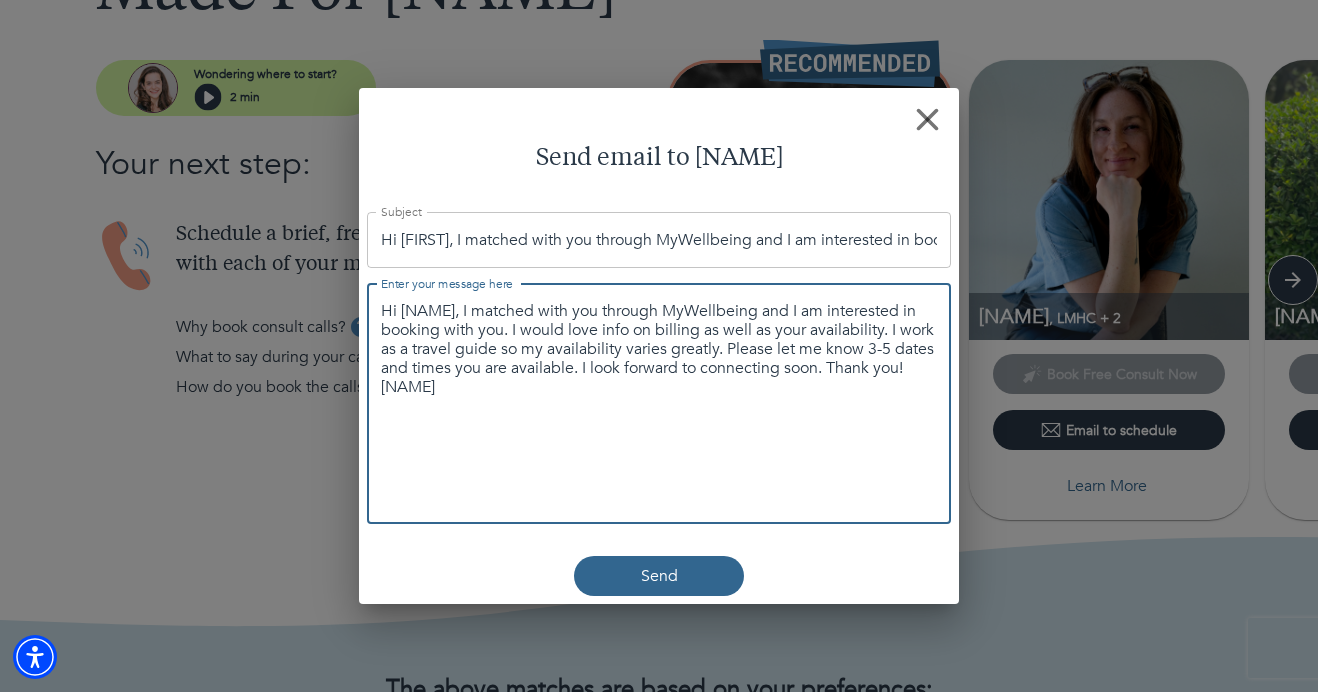 click on "Hi [NAME], I matched with you through MyWellbeing and I am interested in booking with you. I would love info on billing as well as your availability. I work as a travel guide so my availability varies greatly. Please let me know 3-5 dates and times you are available. I look forward to connecting soon. Thank you! [NAME] x Enter your message here" at bounding box center (659, 404) 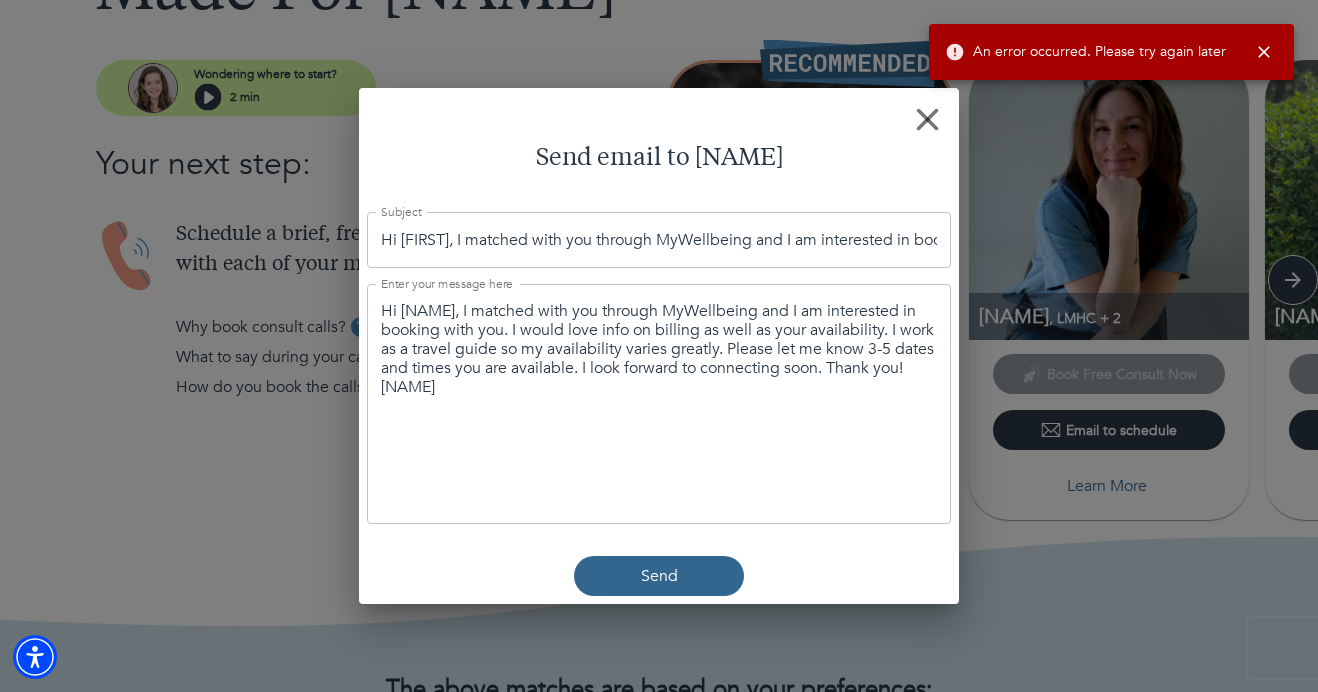 click on "Hi [NAME], I matched with you through MyWellbeing and I am interested in booking with you. I would love info on billing as well as your availability. I work as a travel guide so my availability varies greatly. Please let me know 3-5 dates and times you are available. I look forward to connecting soon. Thank you! [NAME] x Enter your message here" at bounding box center [659, 404] 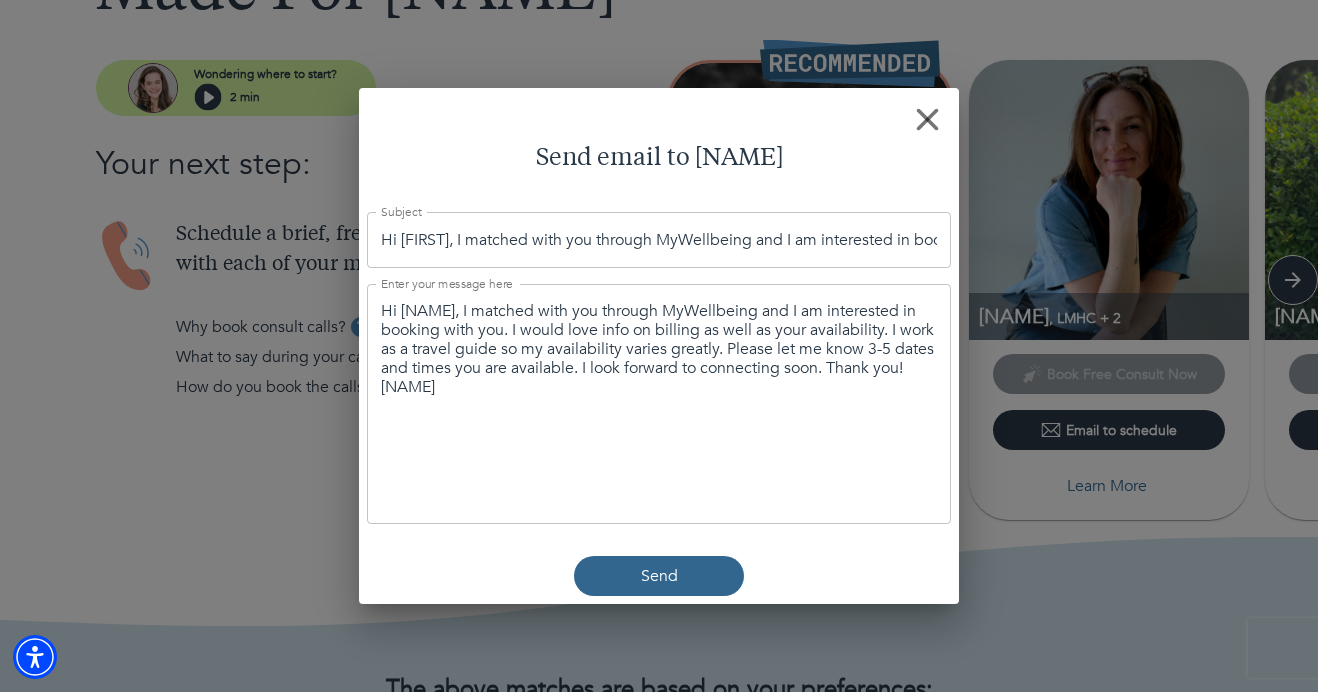 click on "Hi [NAME], I matched with you through MyWellbeing and I am interested in booking with you. I would love info on billing as well as your availability. I work as a travel guide so my availability varies greatly. Please let me know 3-5 dates and times you are available. I look forward to connecting soon. Thank you! [NAME] x Enter your message here" at bounding box center (659, 404) 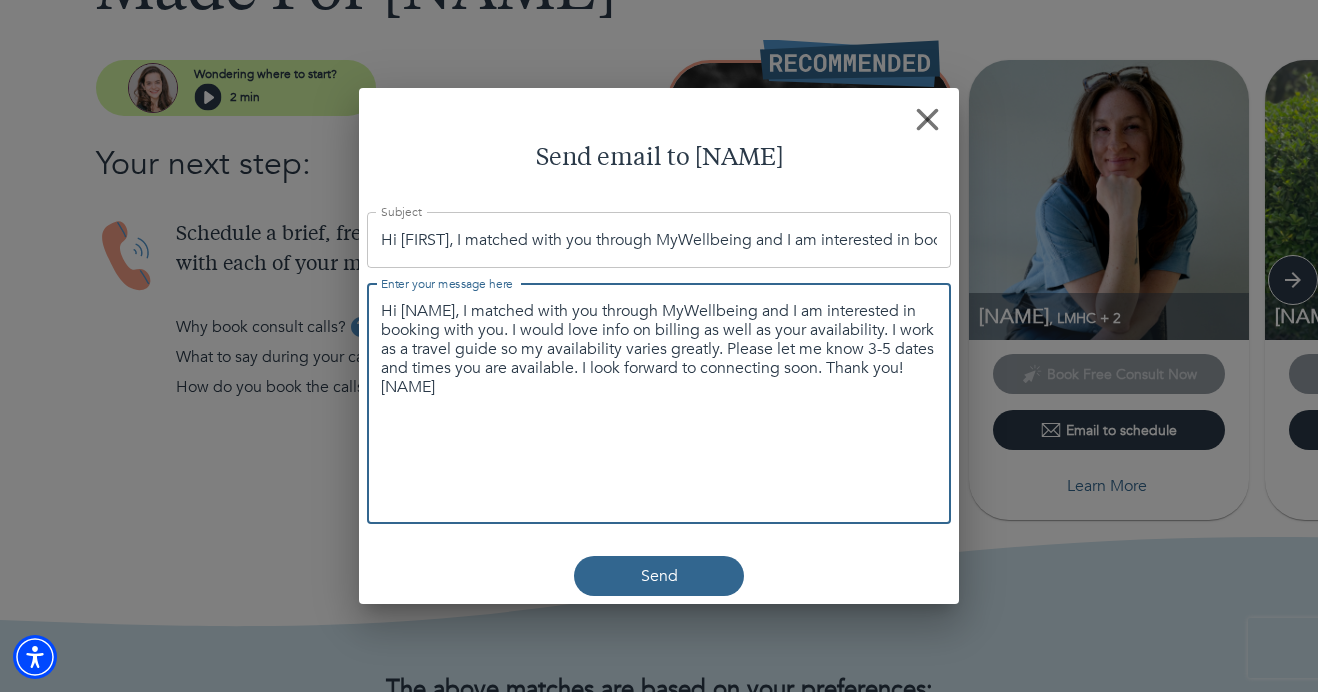 click on "Hi [FIRST], I matched with you through MyWellbeing and I am interested in booking with you. I would love info on billing as well as your availability. I wPlease let me know 3-5 dates and times you are available. I look forward to connecting soon. Thank you! [FIRST]" at bounding box center [659, 240] 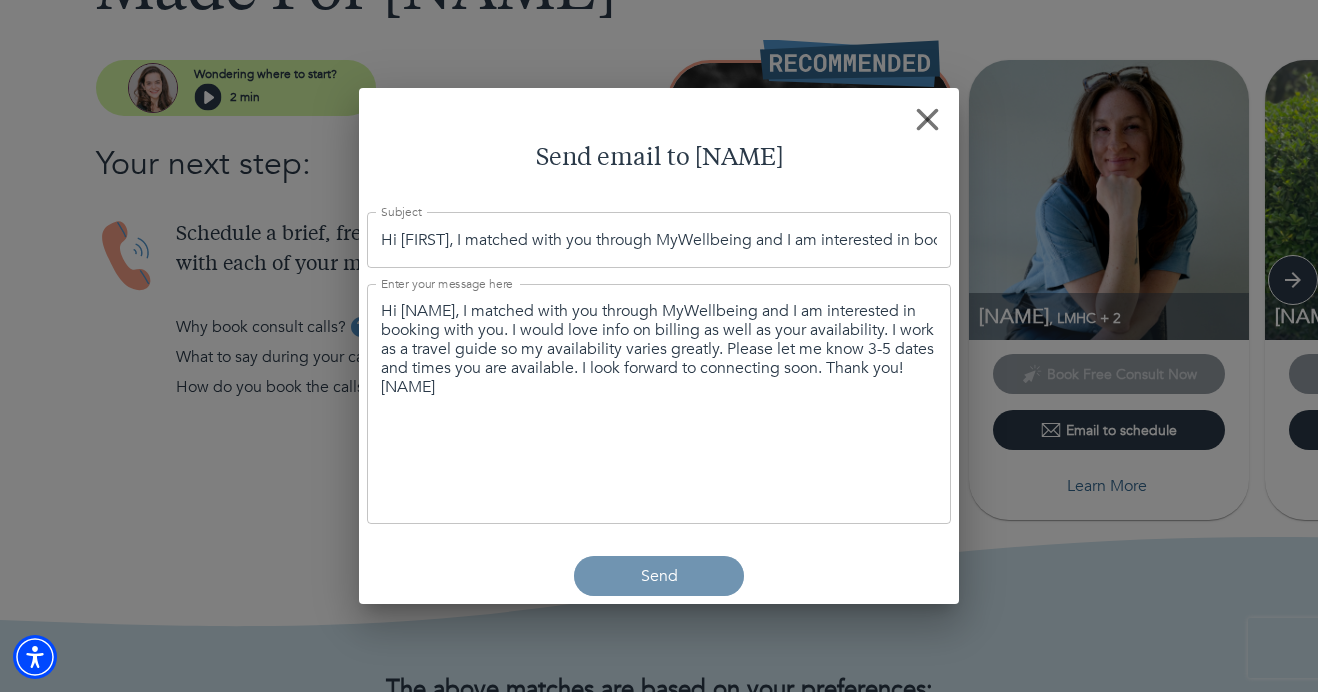 click on "Send" at bounding box center (659, 576) 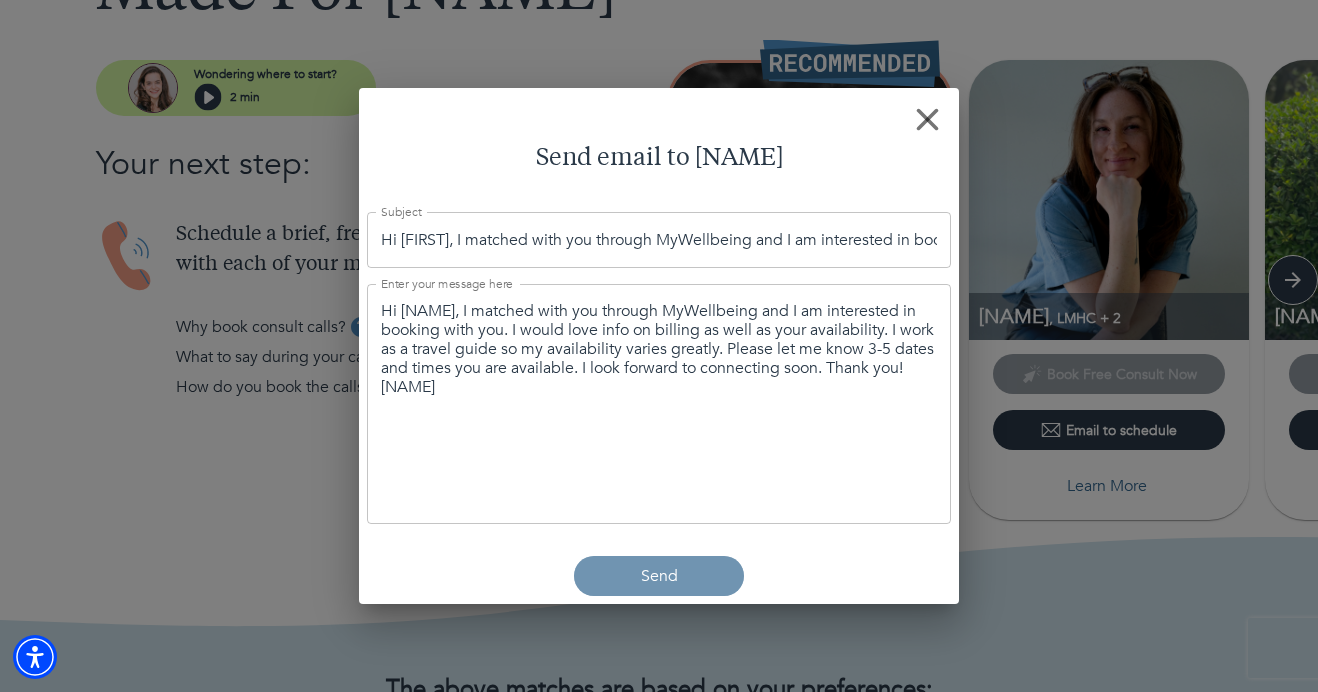click on "Send" at bounding box center (659, 576) 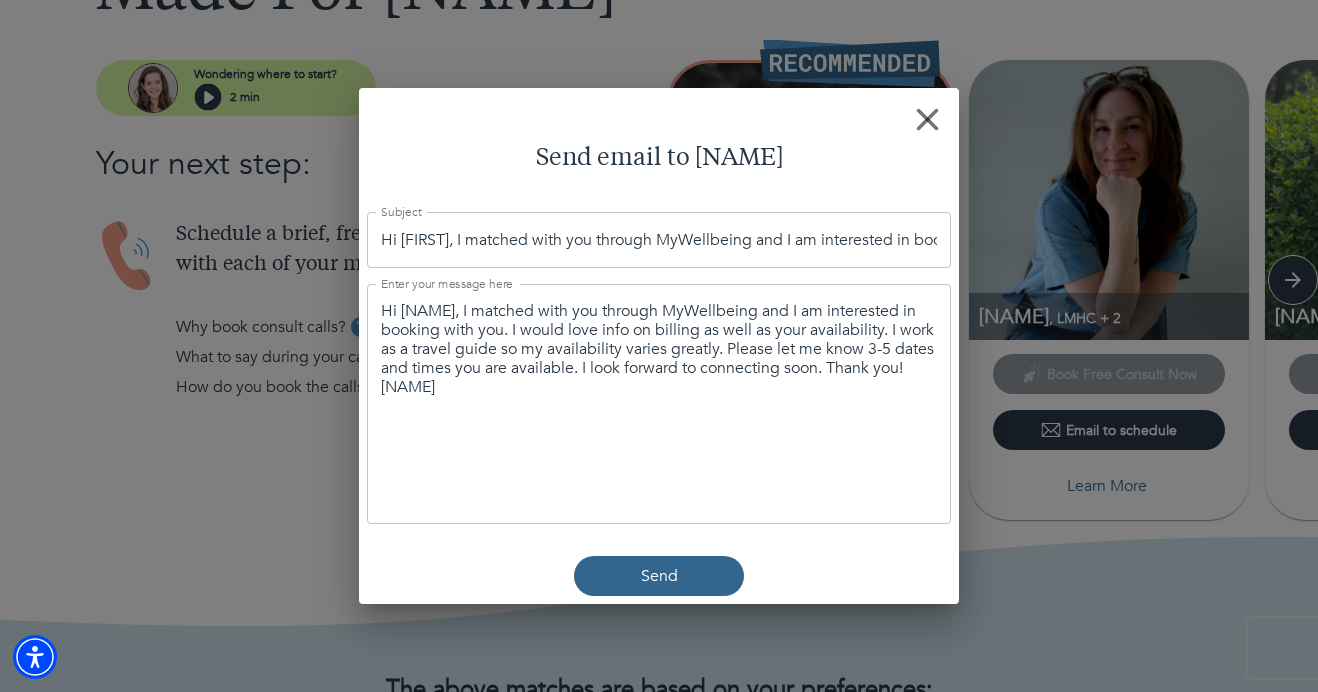 click on "Hi [NAME], I matched with you through MyWellbeing and I am interested in booking with you. I would love info on billing as well as your availability. I work as a travel guide so my availability varies greatly. Please let me know 3-5 dates and times you are available. I look forward to connecting soon. Thank you! [NAME] x Enter your message here" at bounding box center [659, 404] 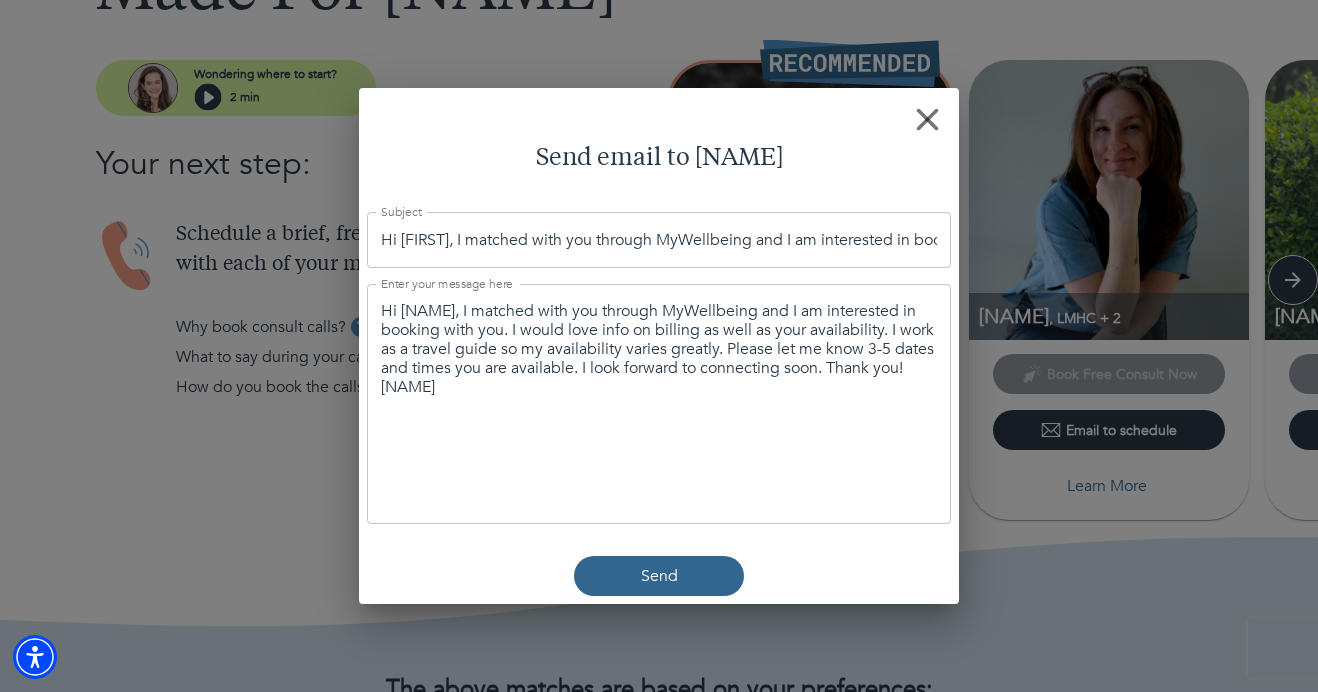 click on "Hi [NAME], I matched with you through MyWellbeing and I am interested in booking with you. I would love info on billing as well as your availability. I work as a travel guide so my availability varies greatly. Please let me know 3-5 dates and times you are available. I look forward to connecting soon. Thank you! [NAME] x Enter your message here" at bounding box center (659, 404) 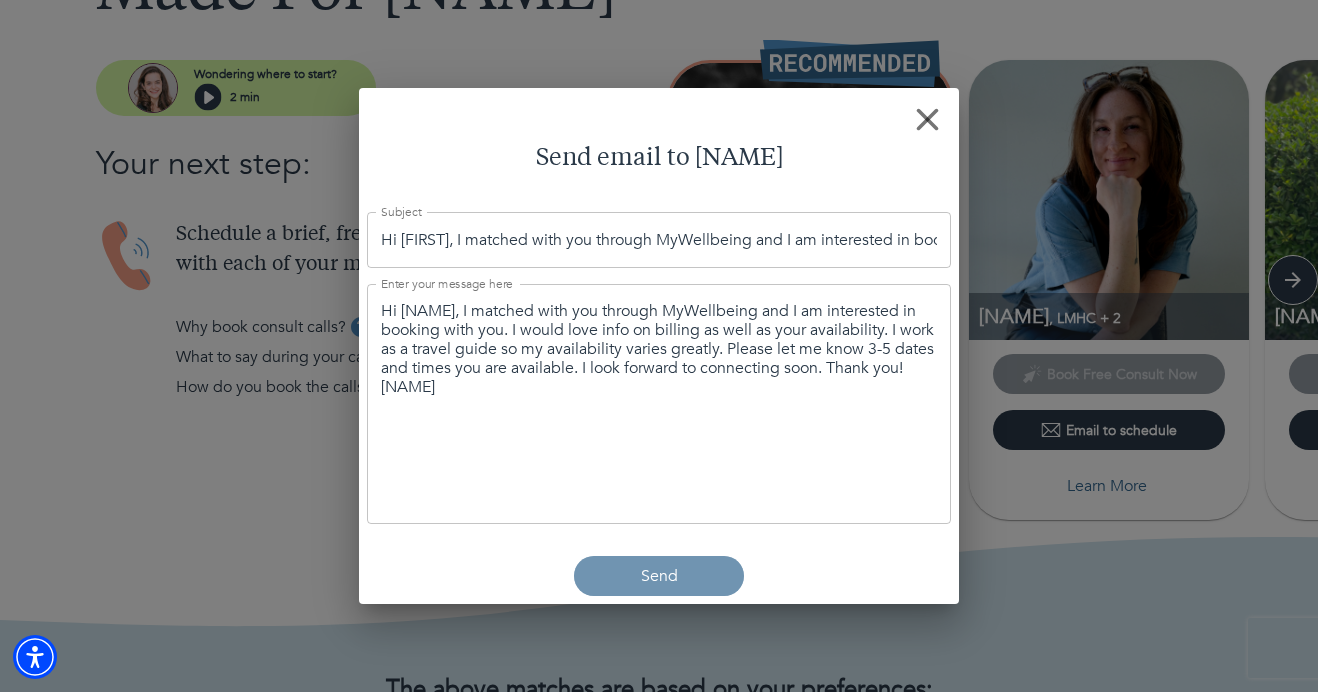 click on "Send" at bounding box center [659, 576] 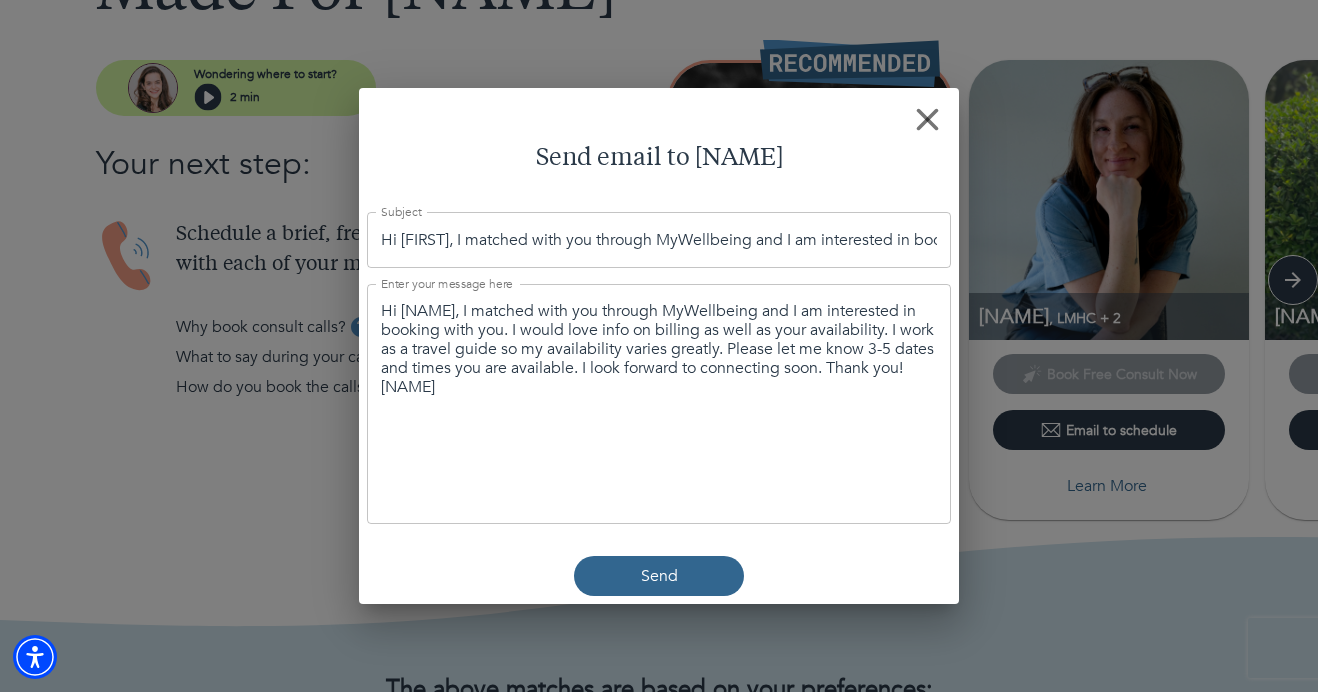 click at bounding box center (909, 119) 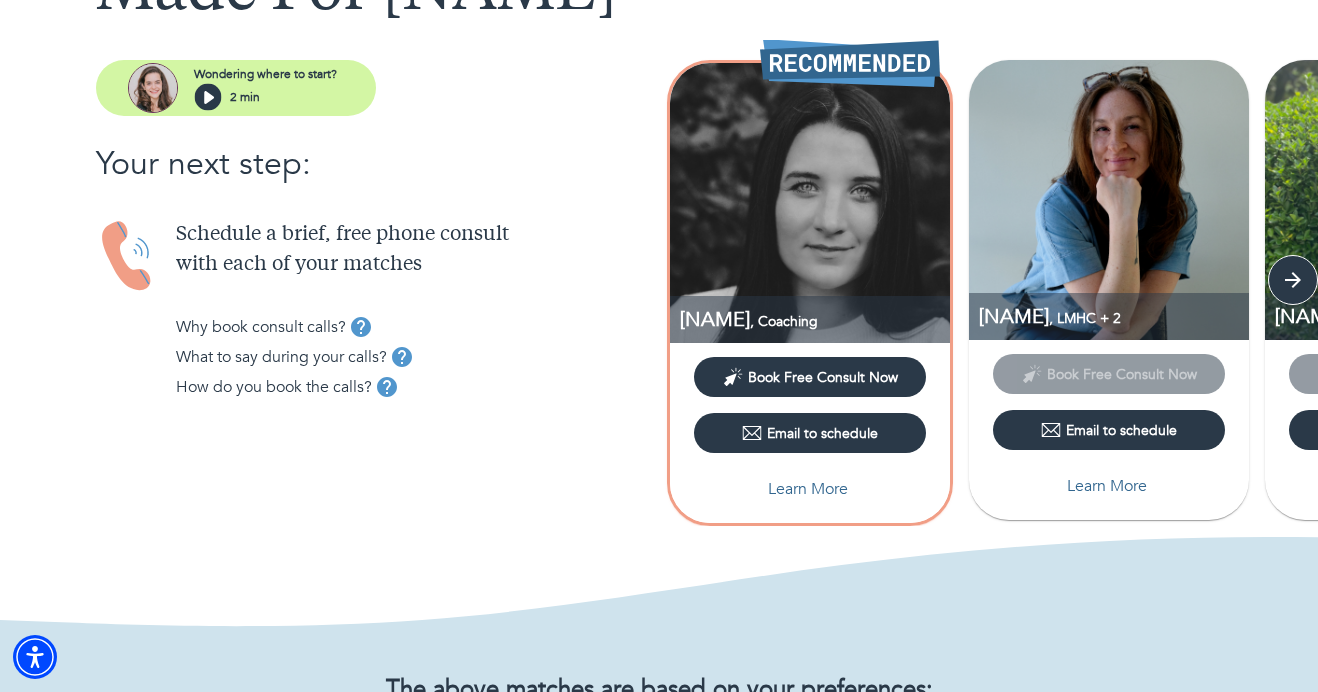 click on "Email to schedule" at bounding box center [1109, 430] 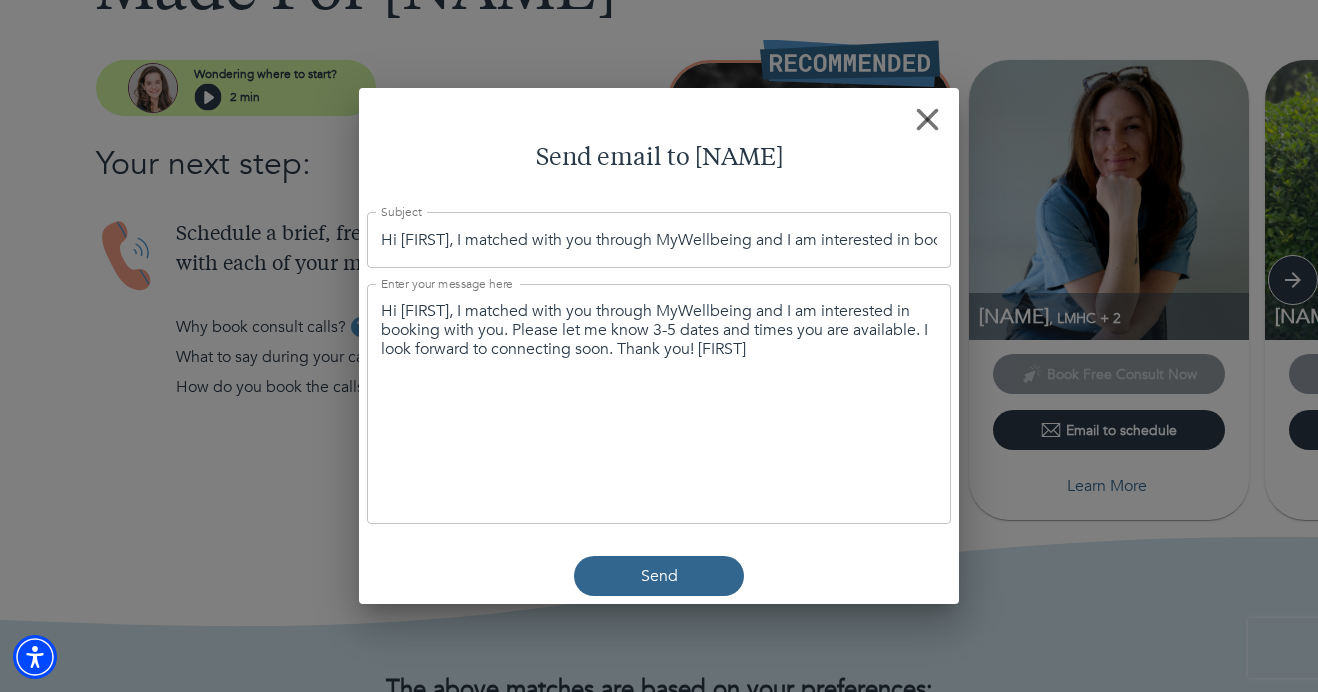 click on "Send" at bounding box center (659, 576) 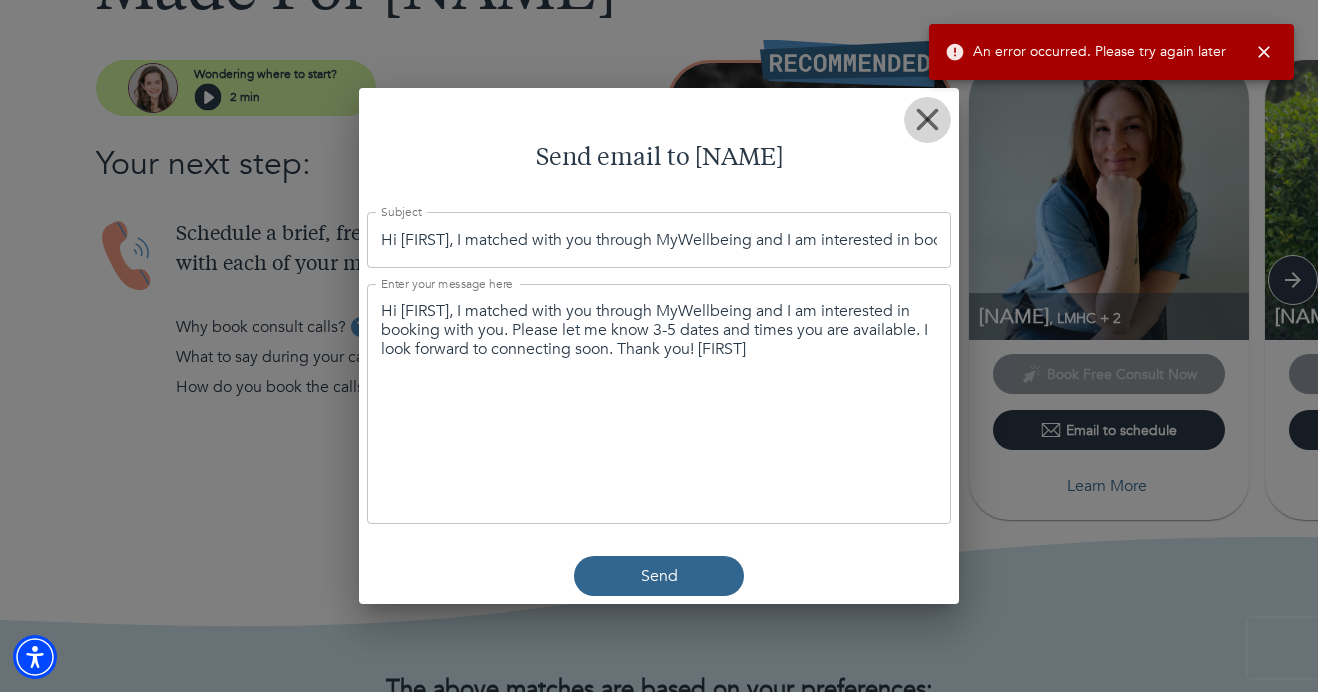click at bounding box center (927, 119) 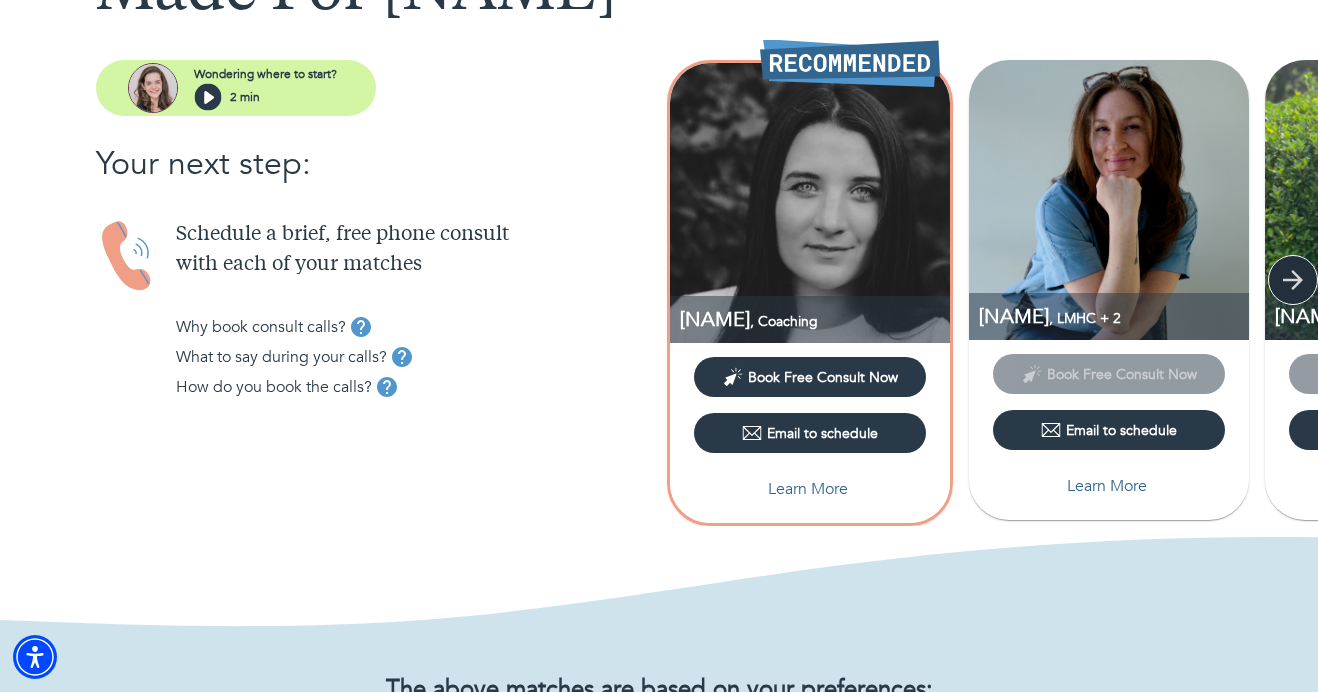 click at bounding box center [1293, 280] 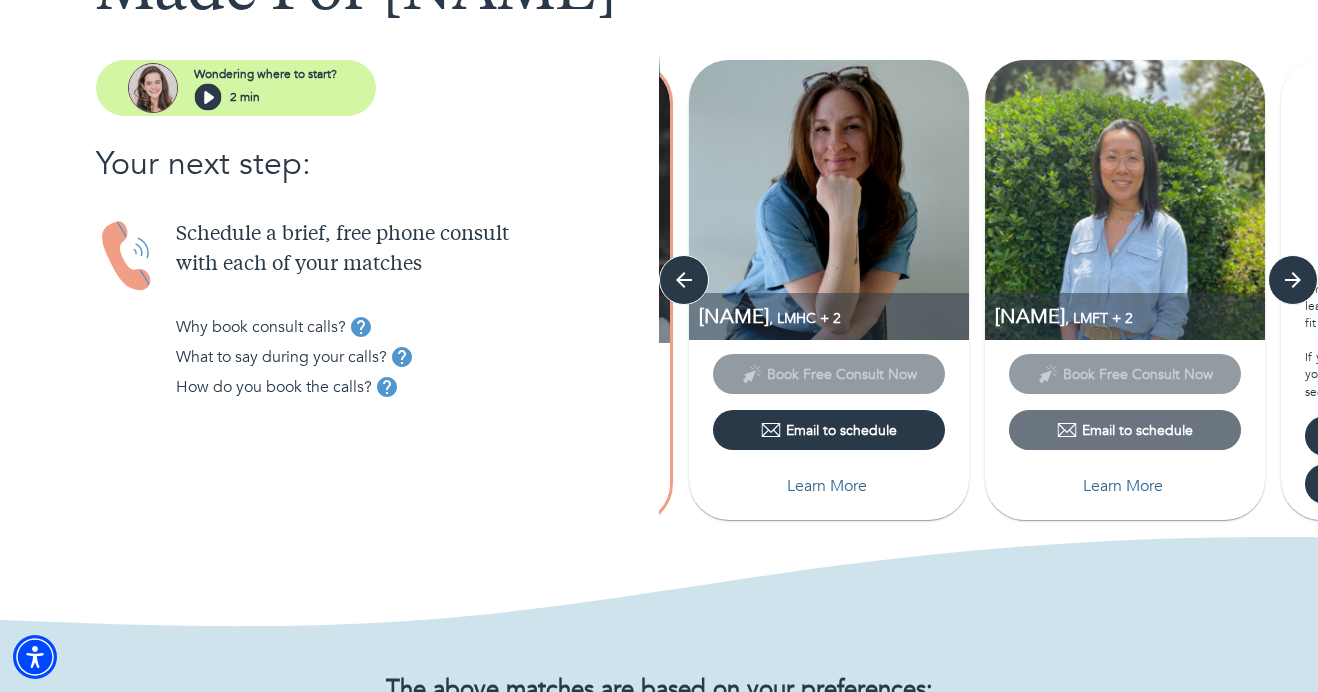 click on "Email to schedule" at bounding box center [1125, 430] 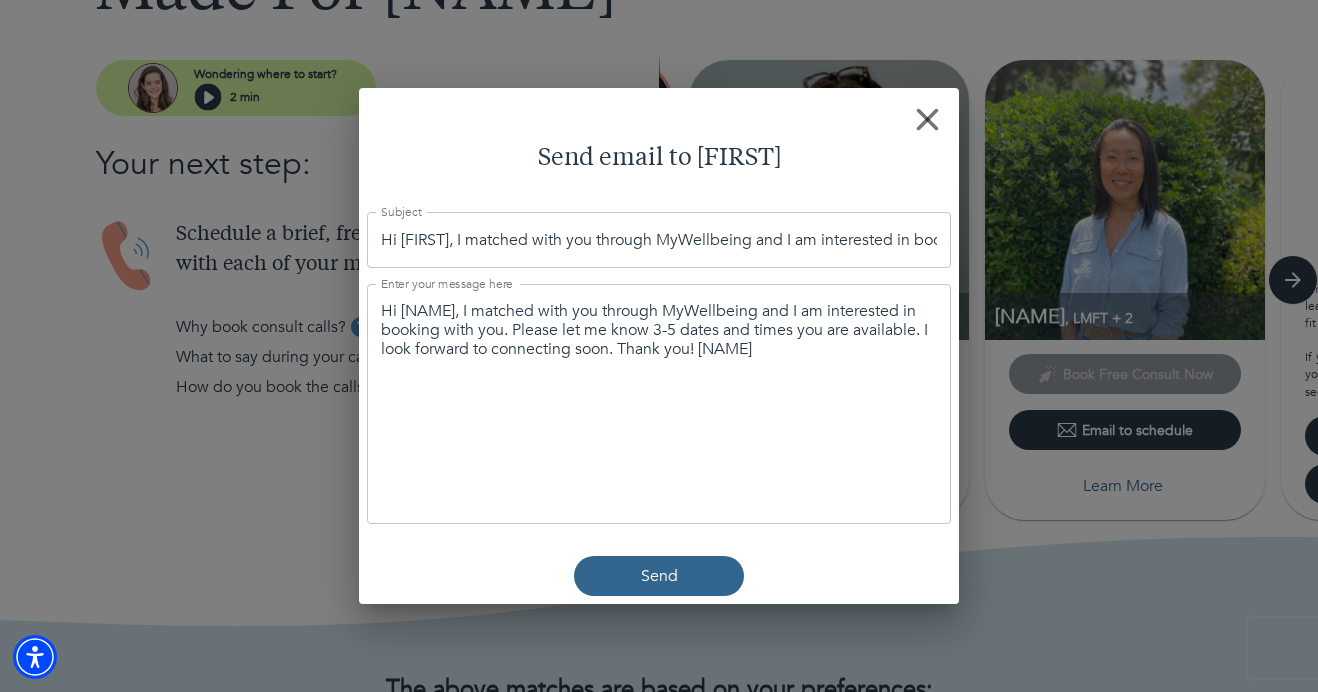click on "Send" at bounding box center (659, 576) 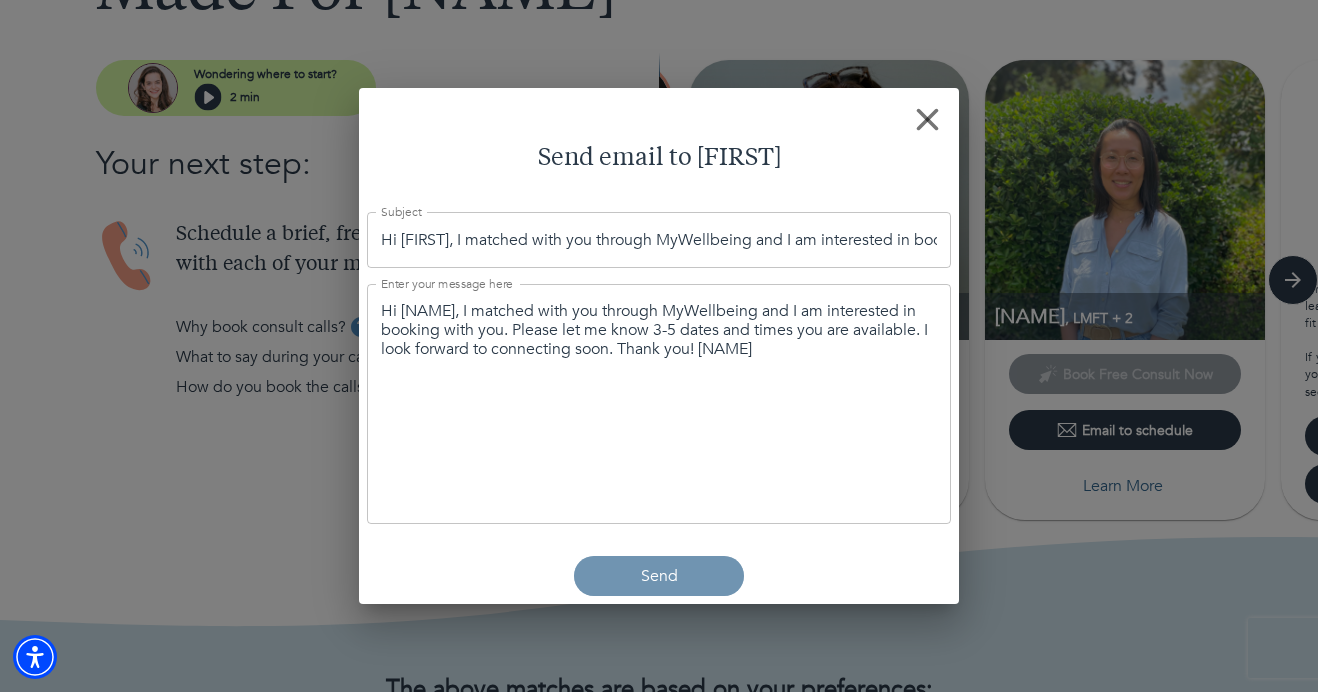 click on "Send" at bounding box center [659, 576] 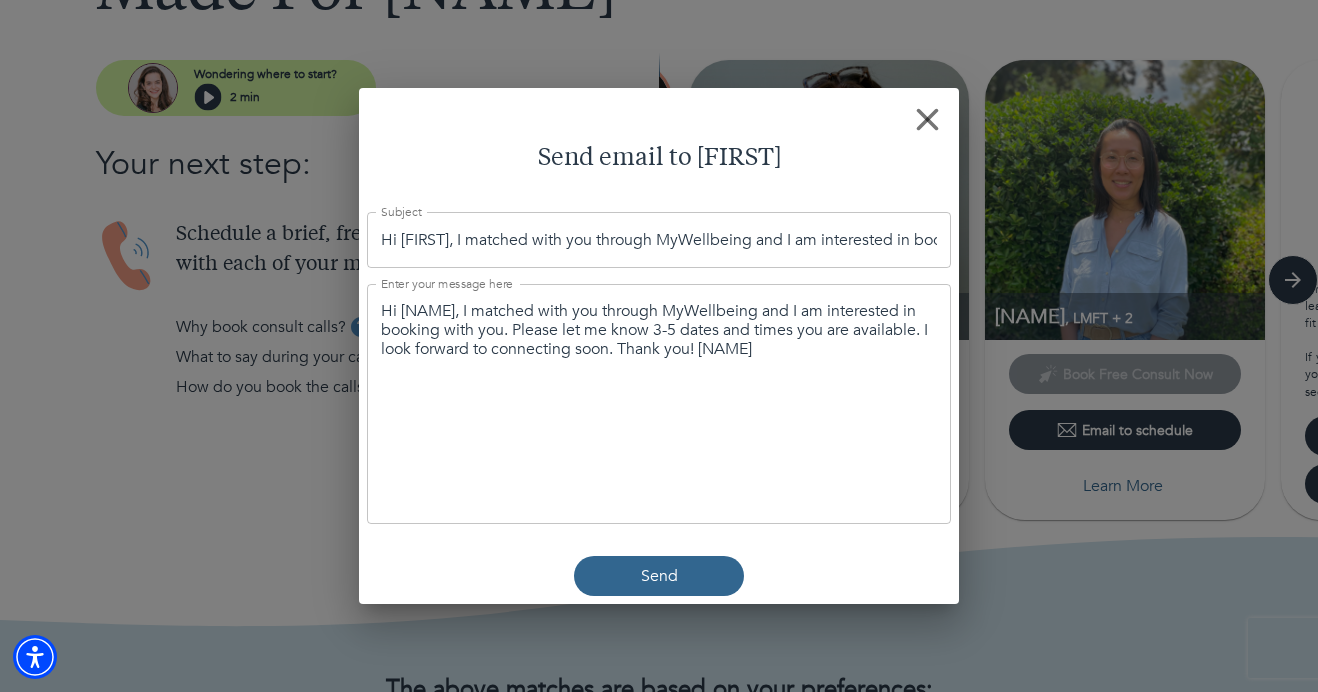 click at bounding box center [927, 119] 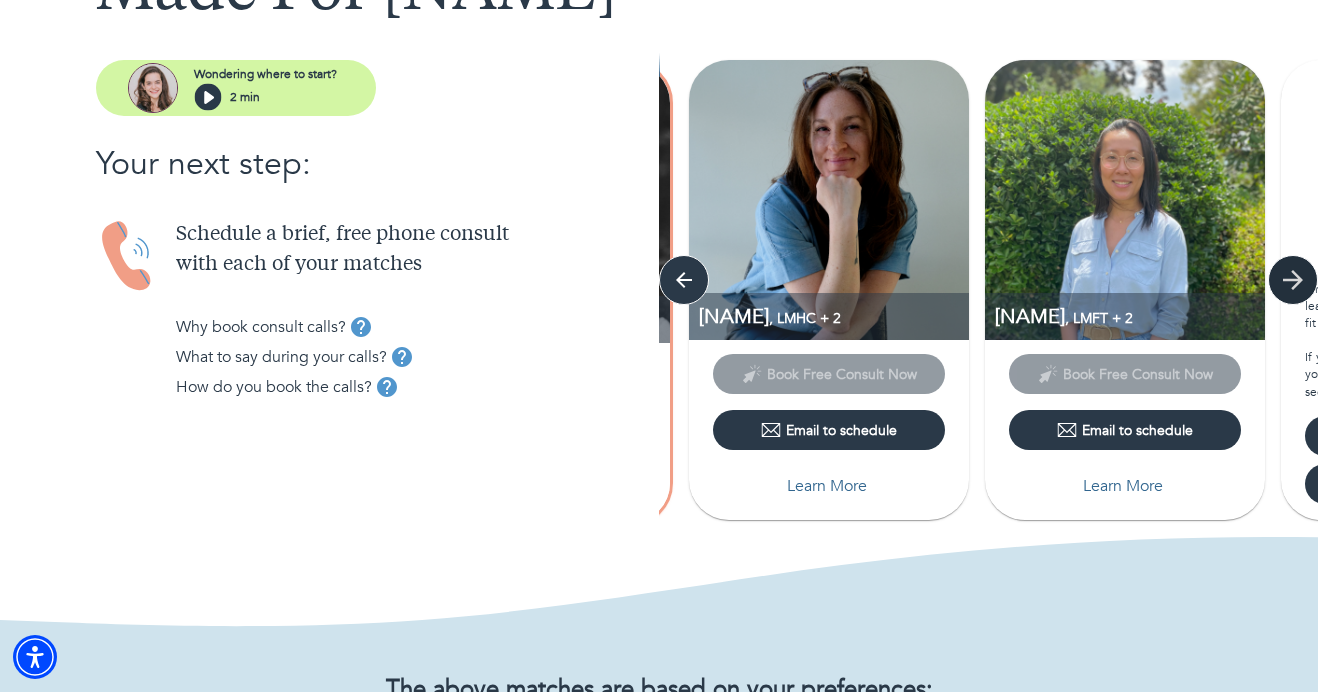 click at bounding box center [684, 280] 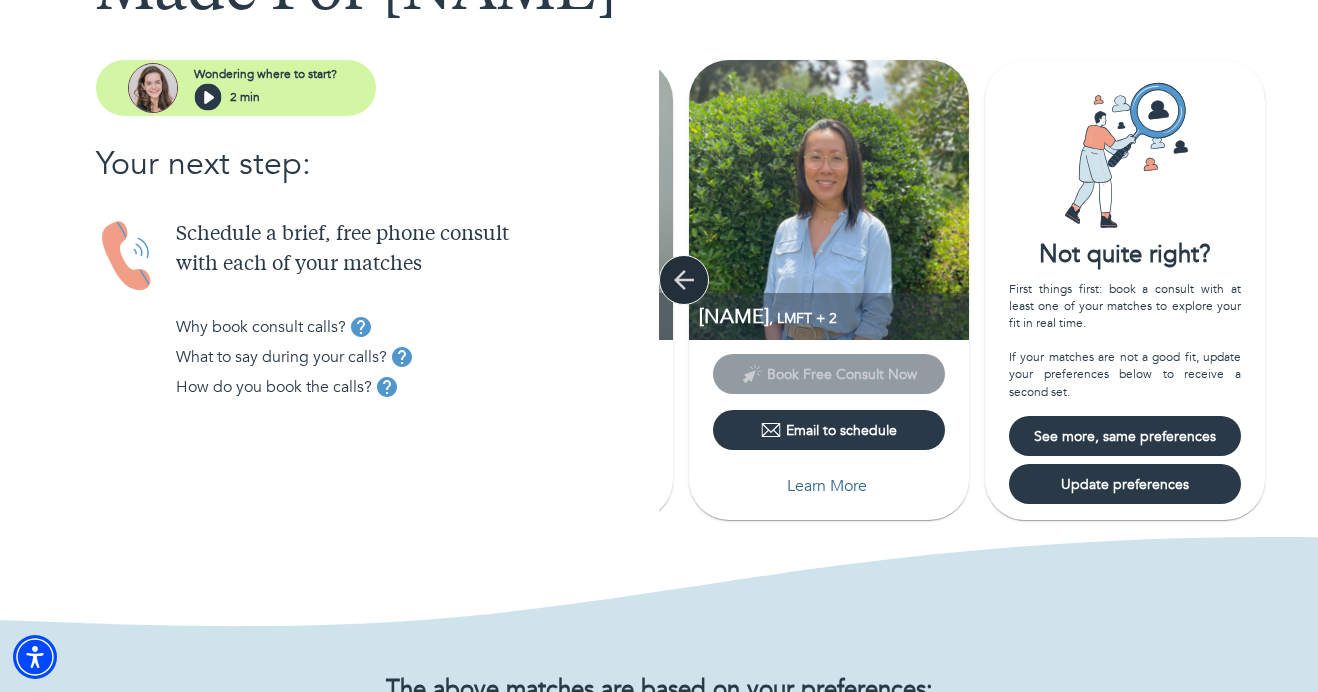 click at bounding box center (684, 280) 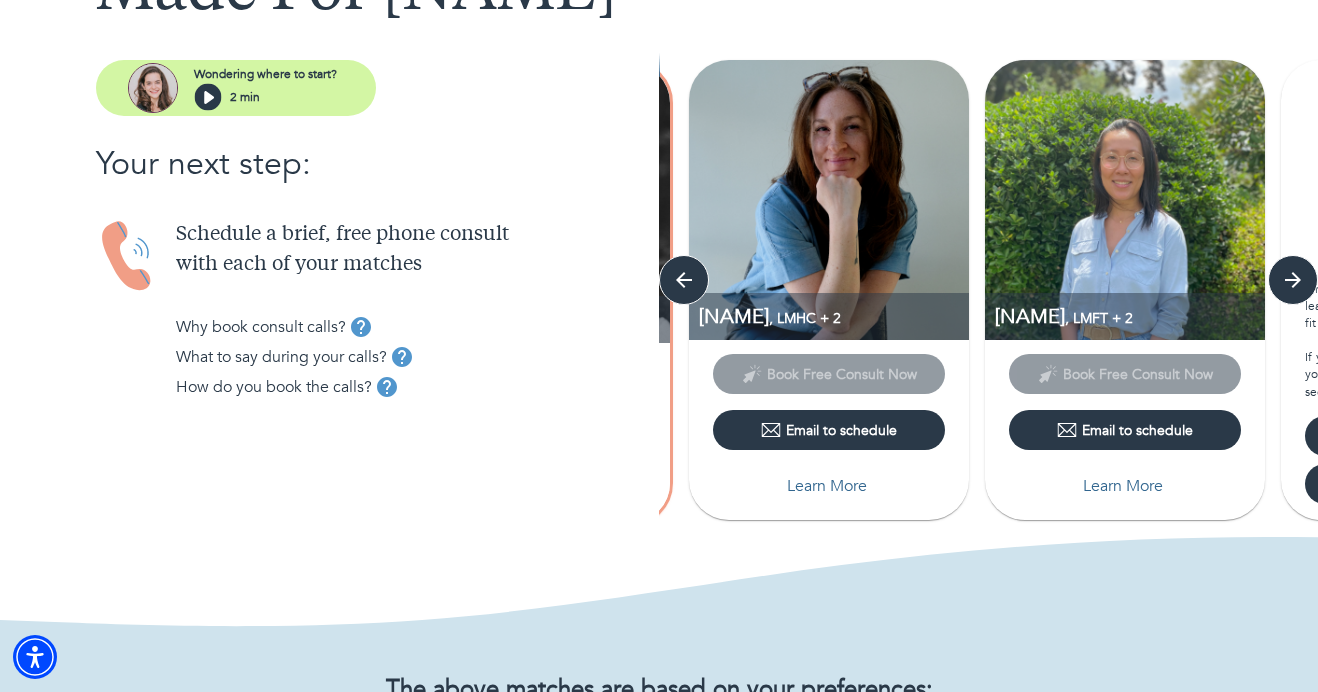 click on "Email to schedule" at bounding box center [829, 430] 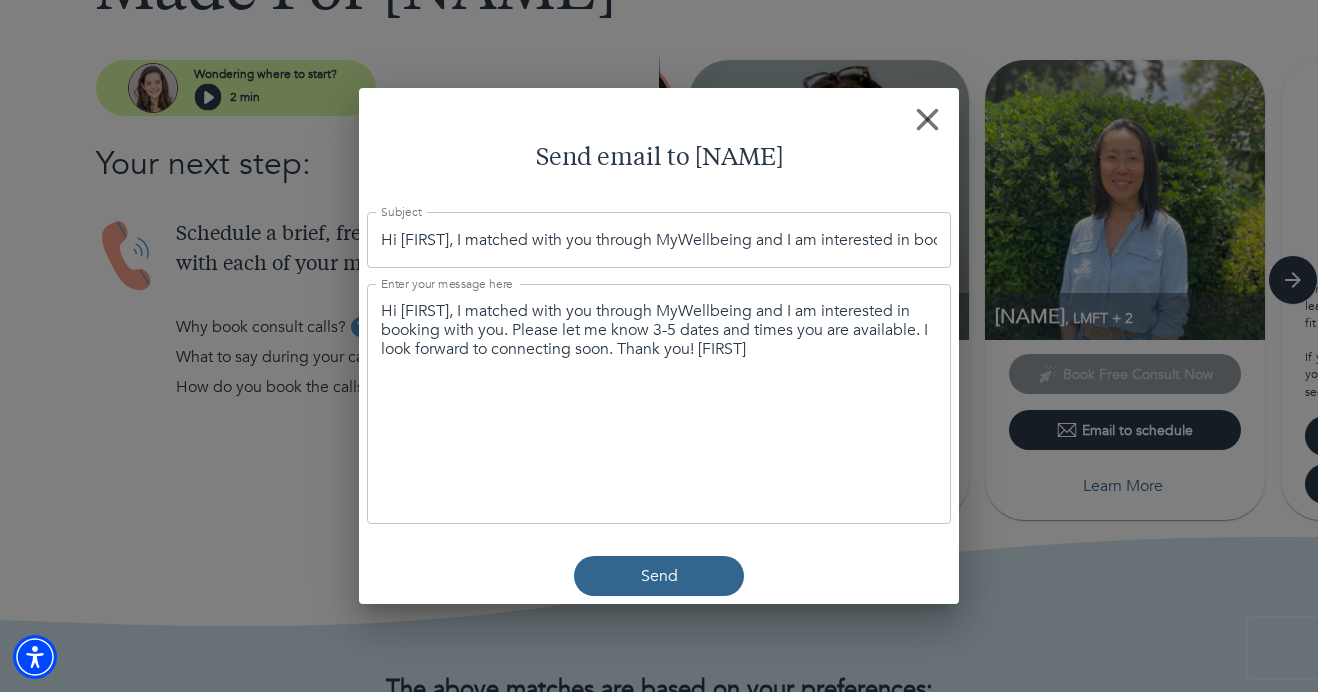 click on "Send" at bounding box center [659, 576] 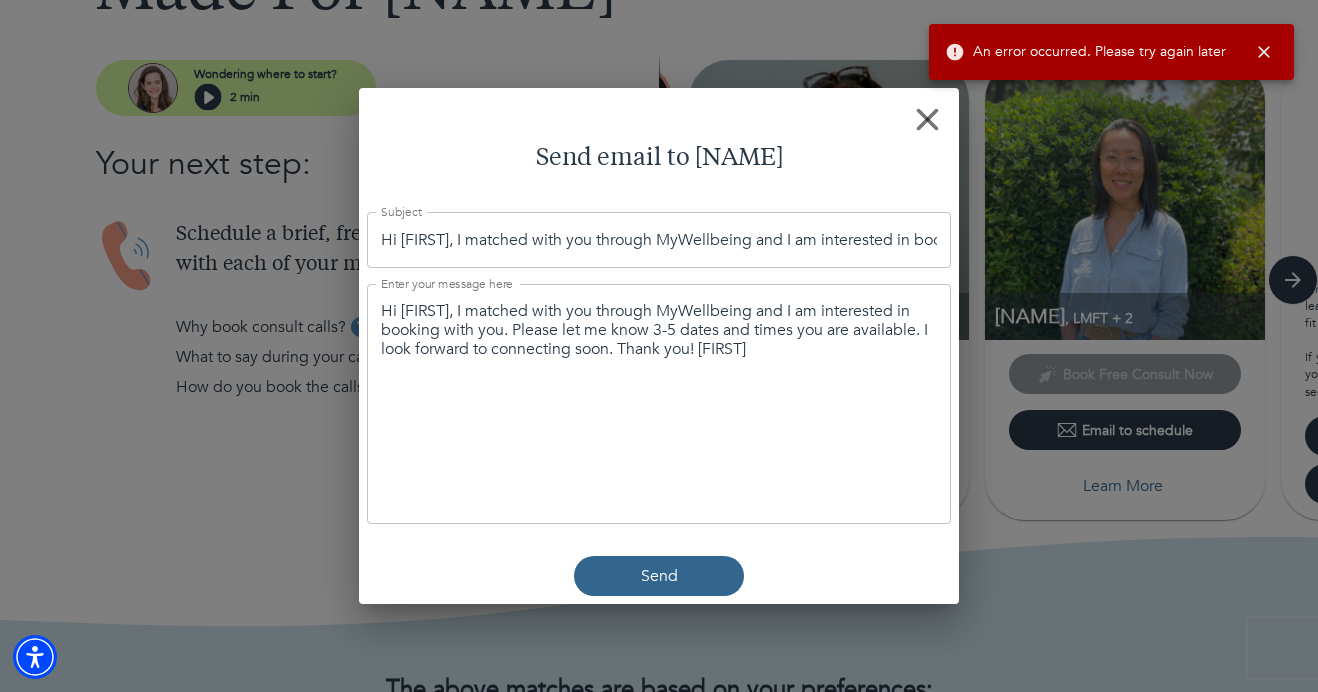 click at bounding box center (927, 119) 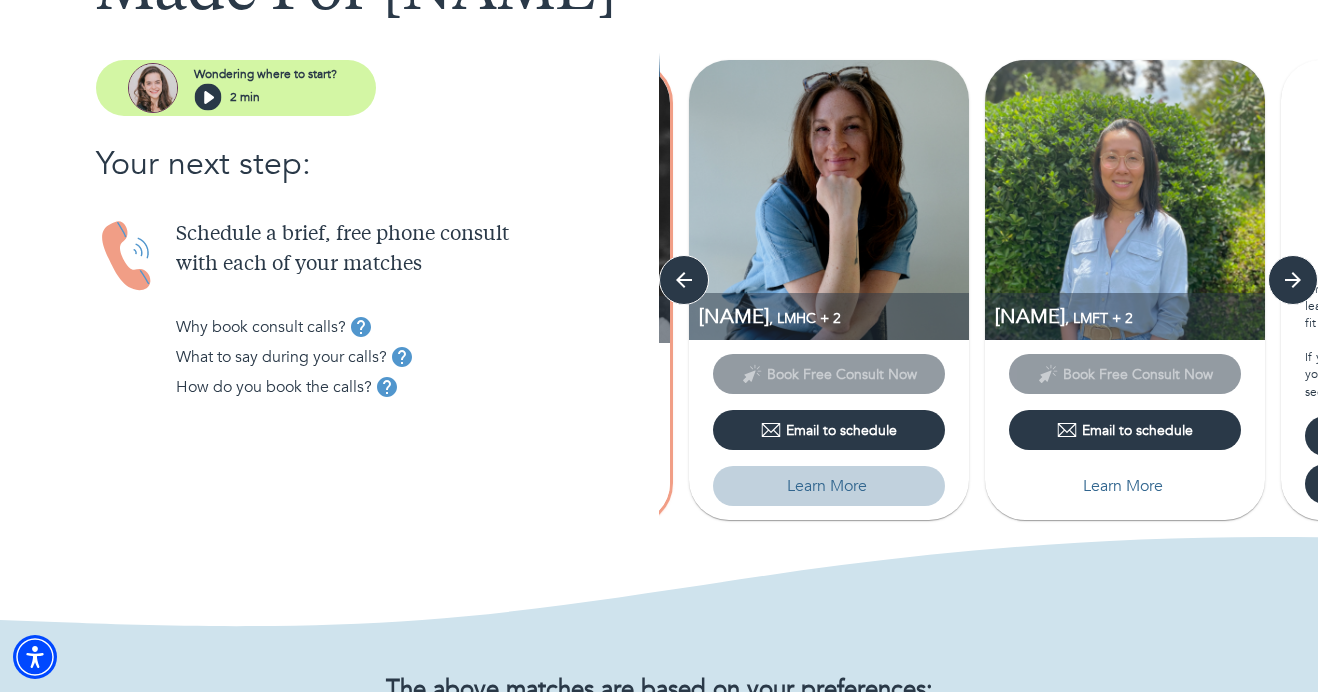 click on "Learn More" at bounding box center [829, 486] 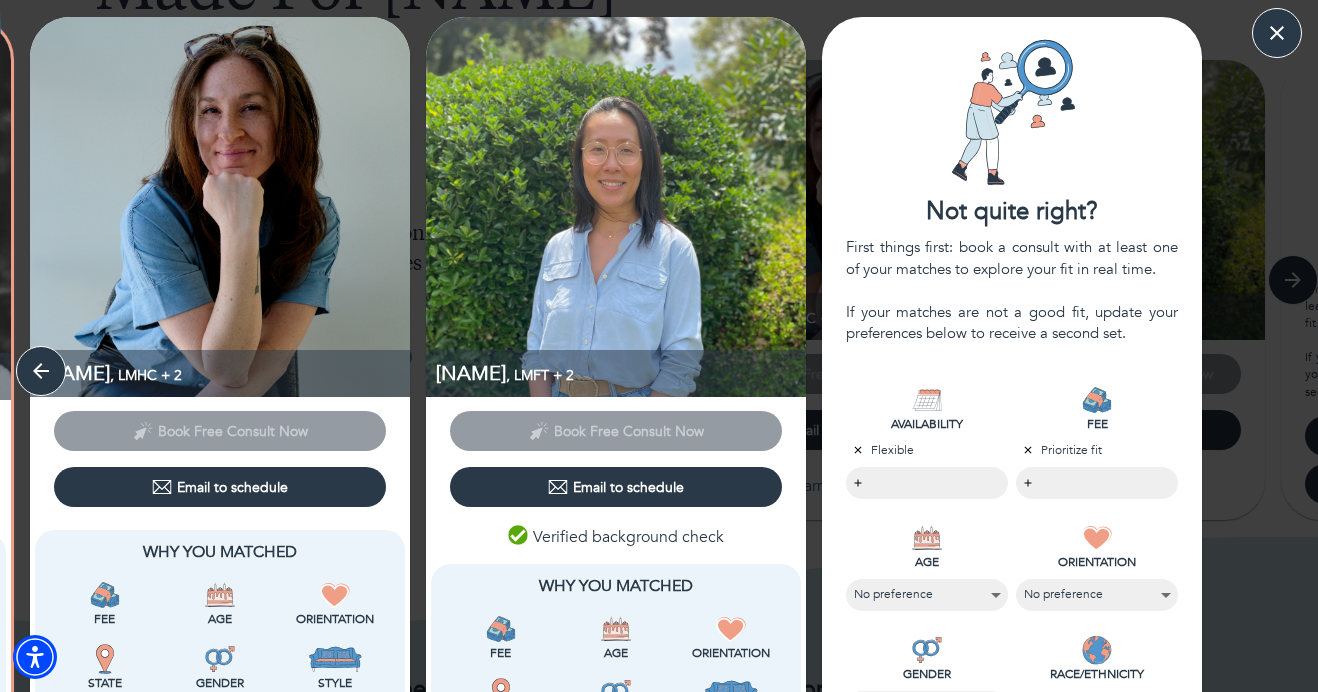 scroll, scrollTop: 0, scrollLeft: 0, axis: both 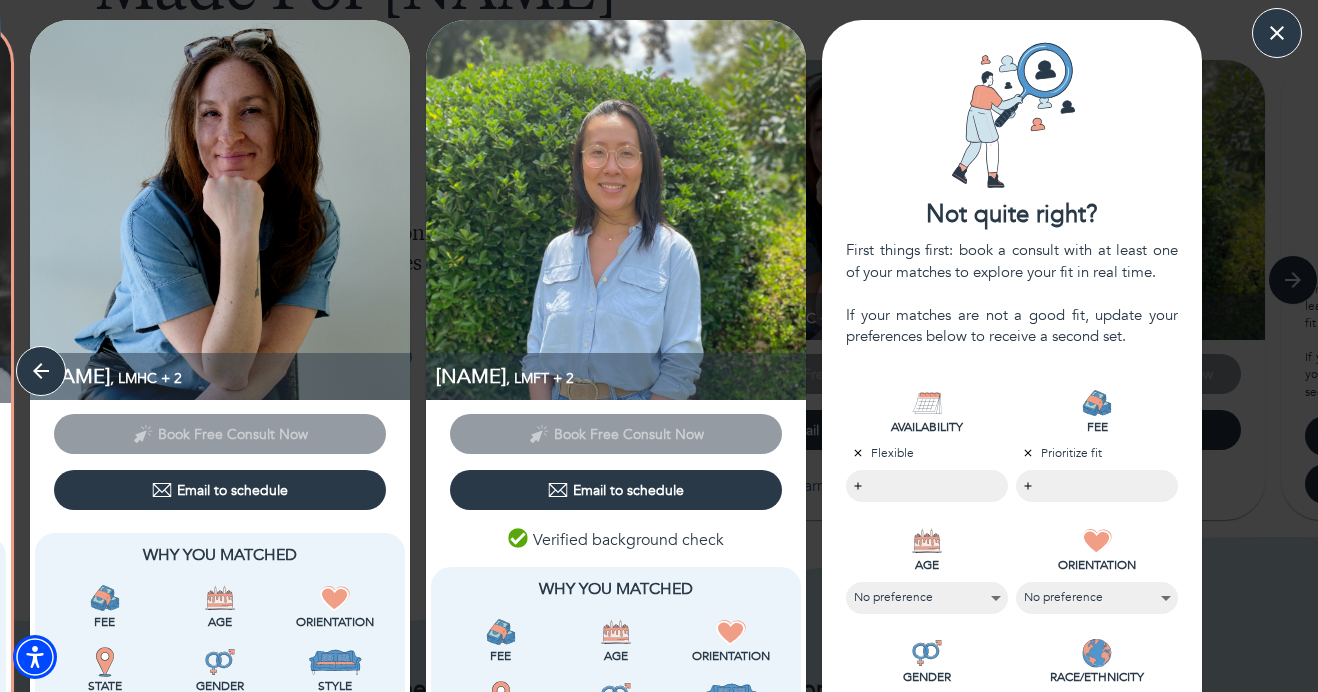 click on "Email to schedule" at bounding box center (220, 490) 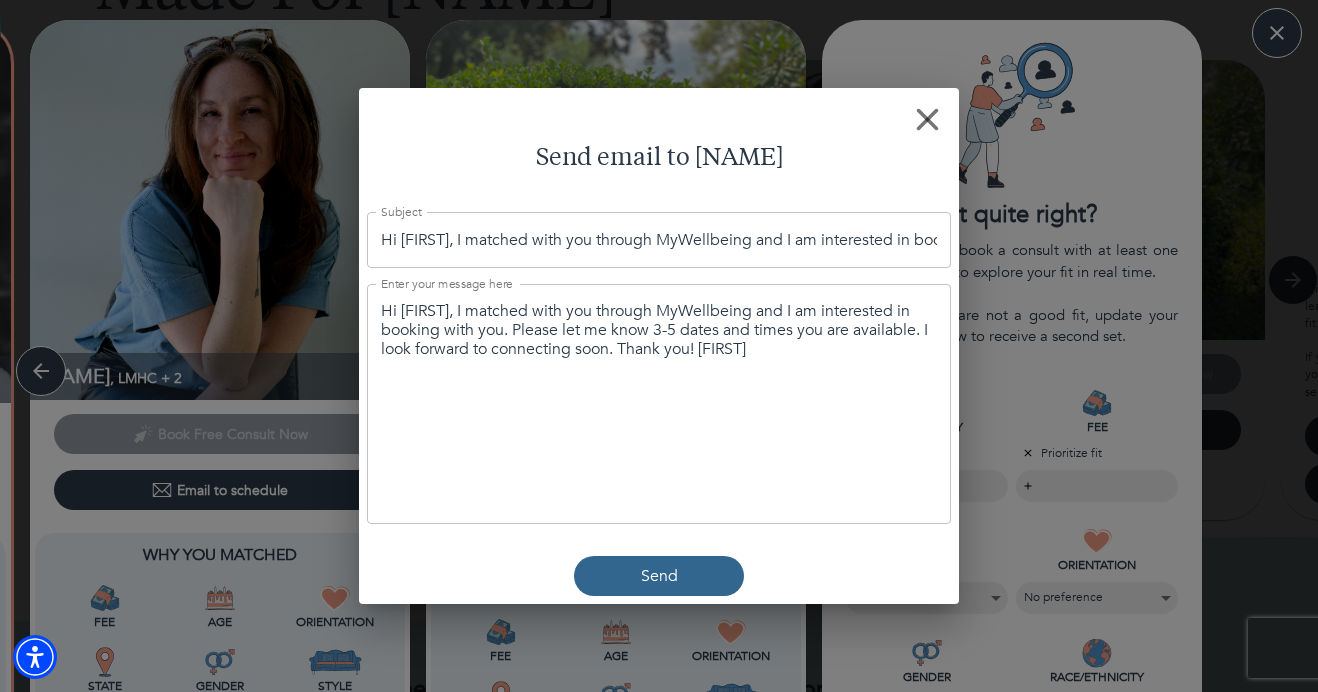 click on "Send" at bounding box center (659, 576) 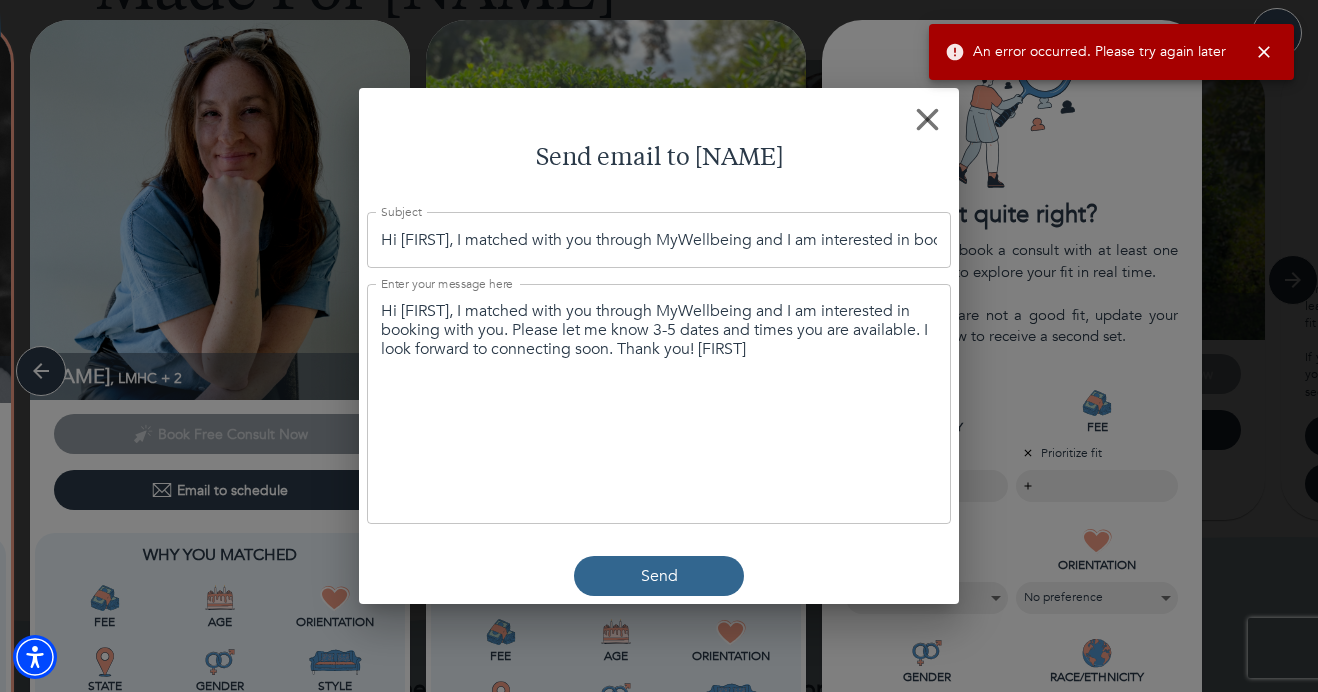 click at bounding box center [927, 119] 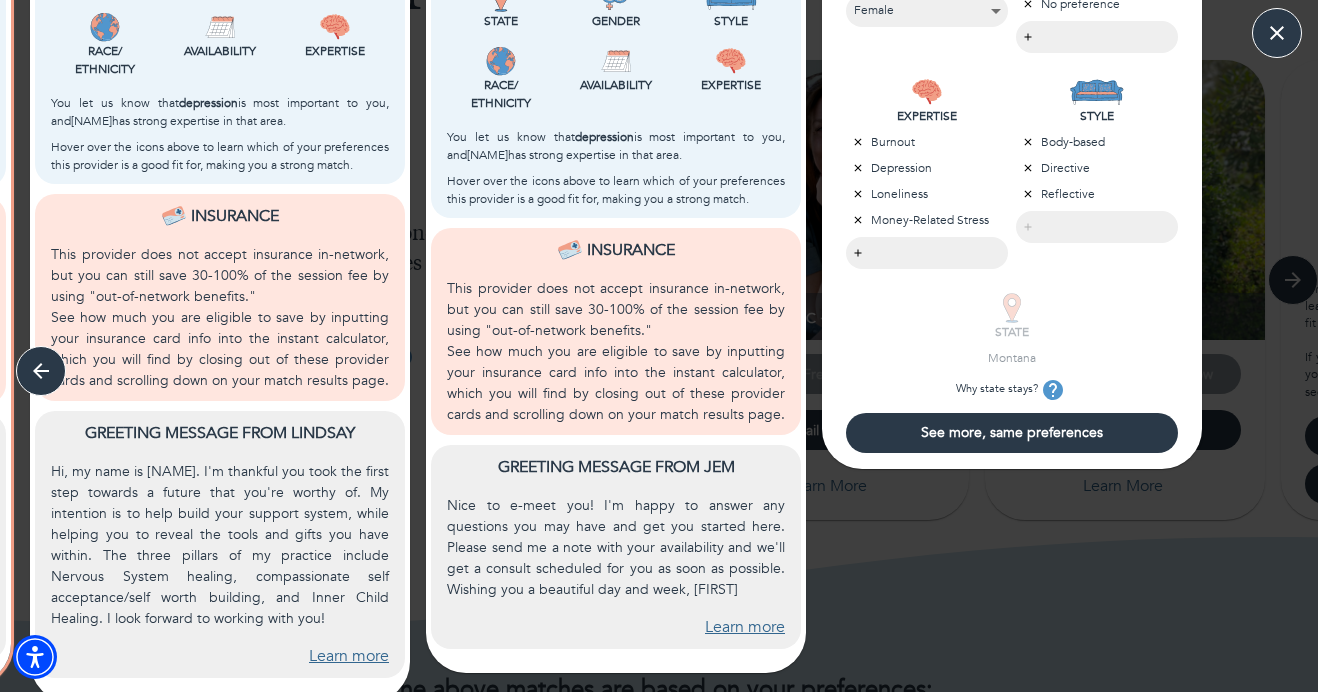 scroll, scrollTop: 698, scrollLeft: 0, axis: vertical 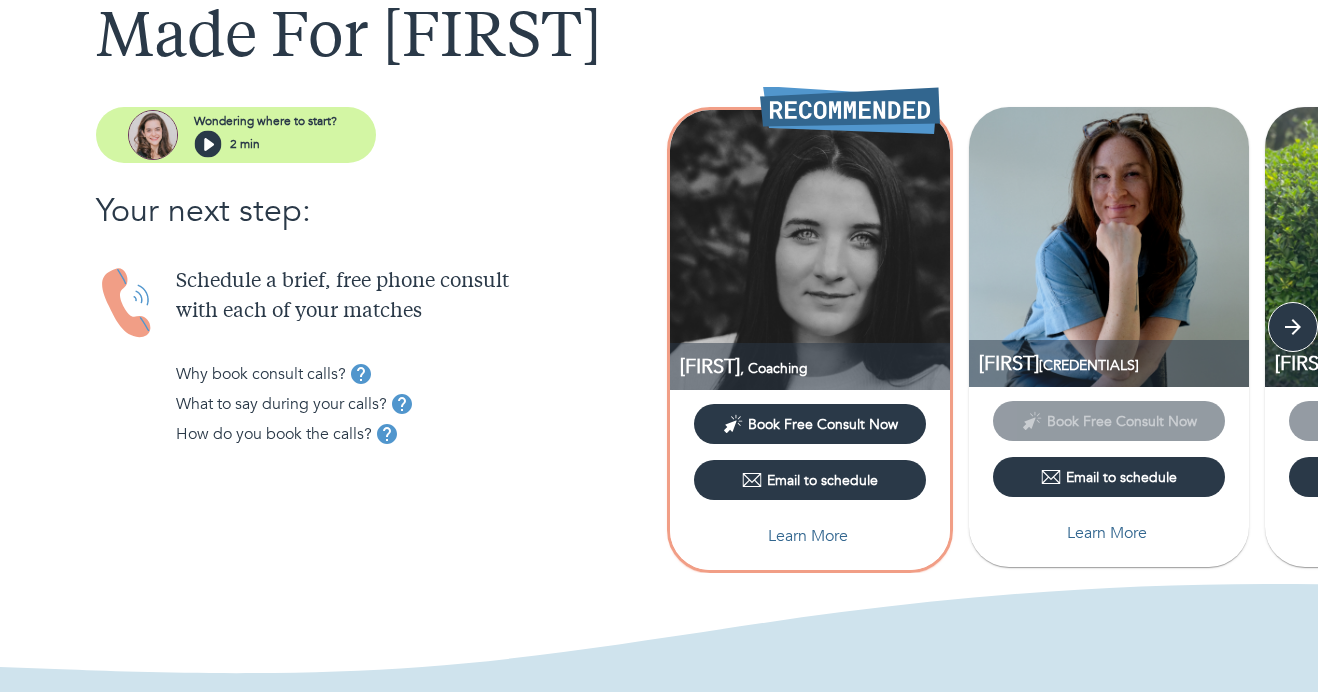 click on "Email to schedule" at bounding box center (1109, 477) 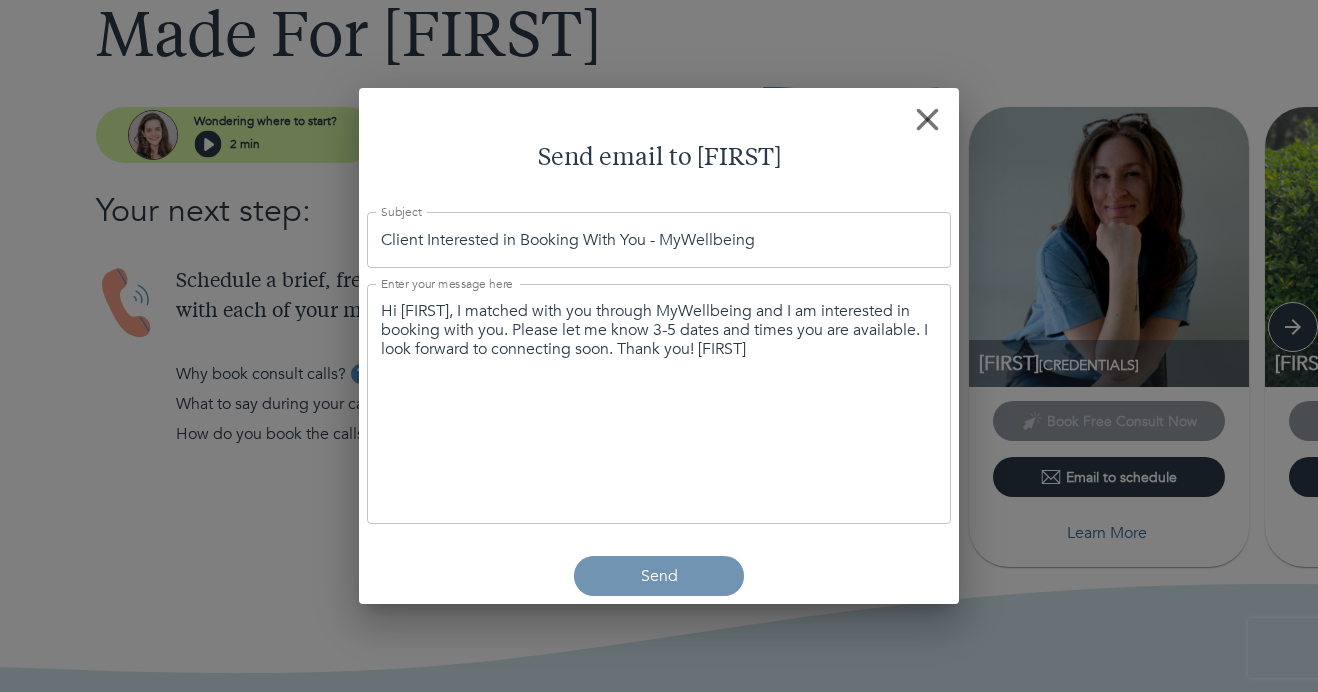 click on "Send" at bounding box center [659, 576] 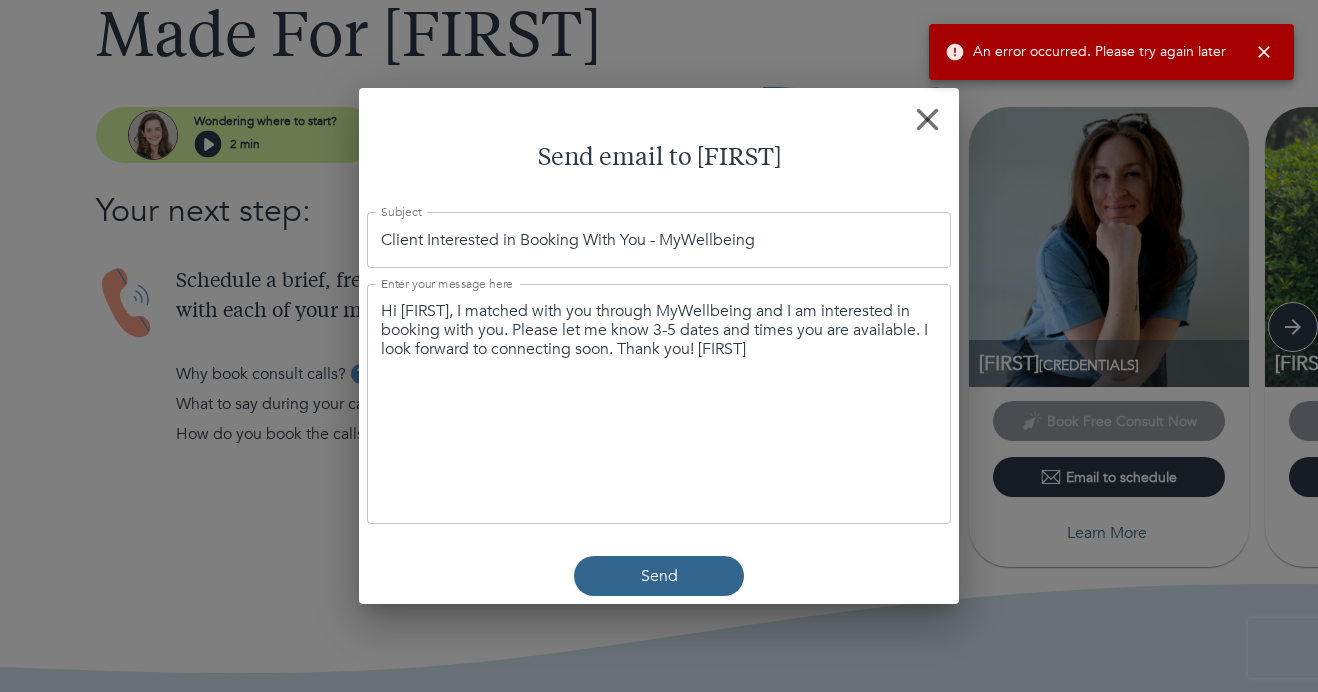 click at bounding box center (927, 119) 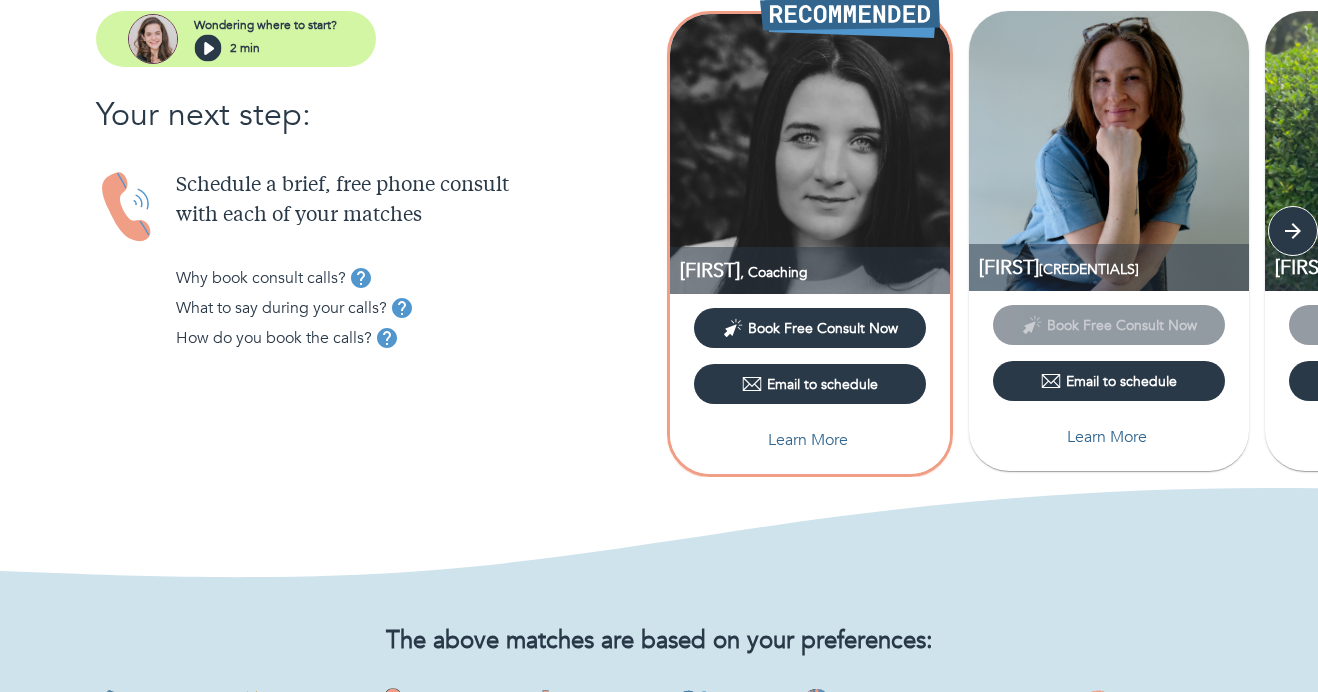 scroll, scrollTop: 229, scrollLeft: 0, axis: vertical 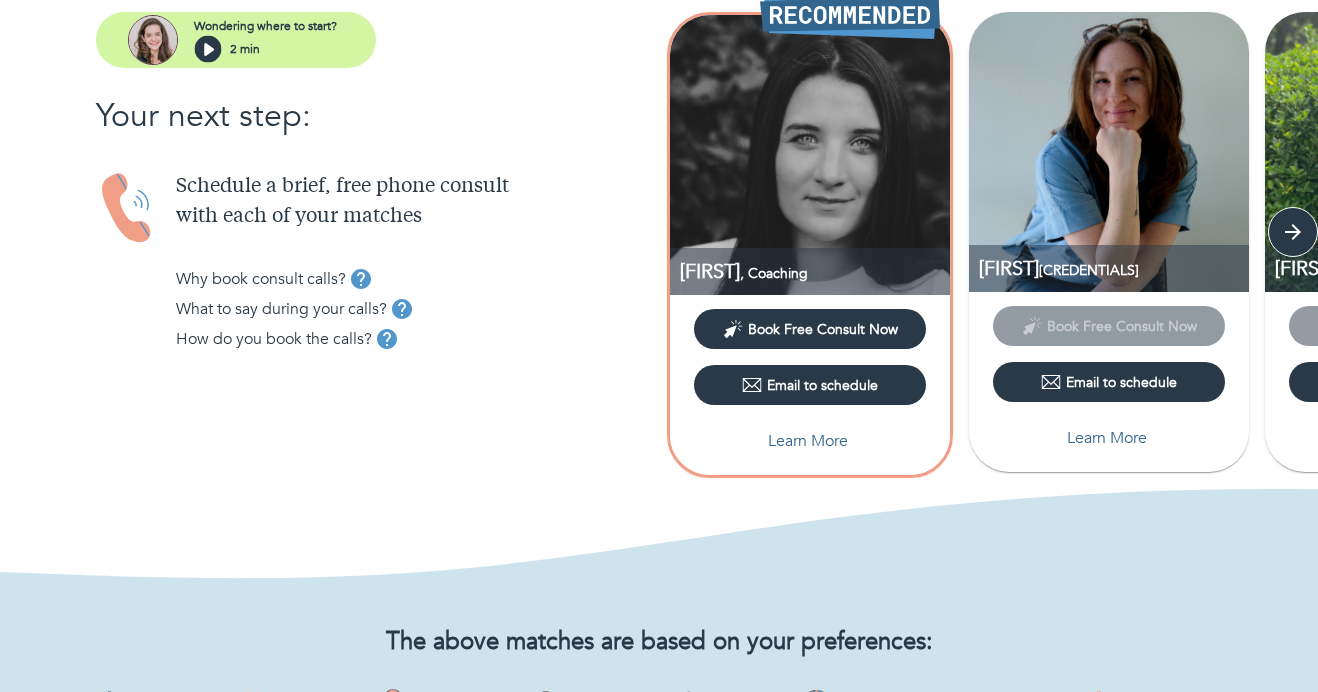 click on "Learn More" at bounding box center (1107, 438) 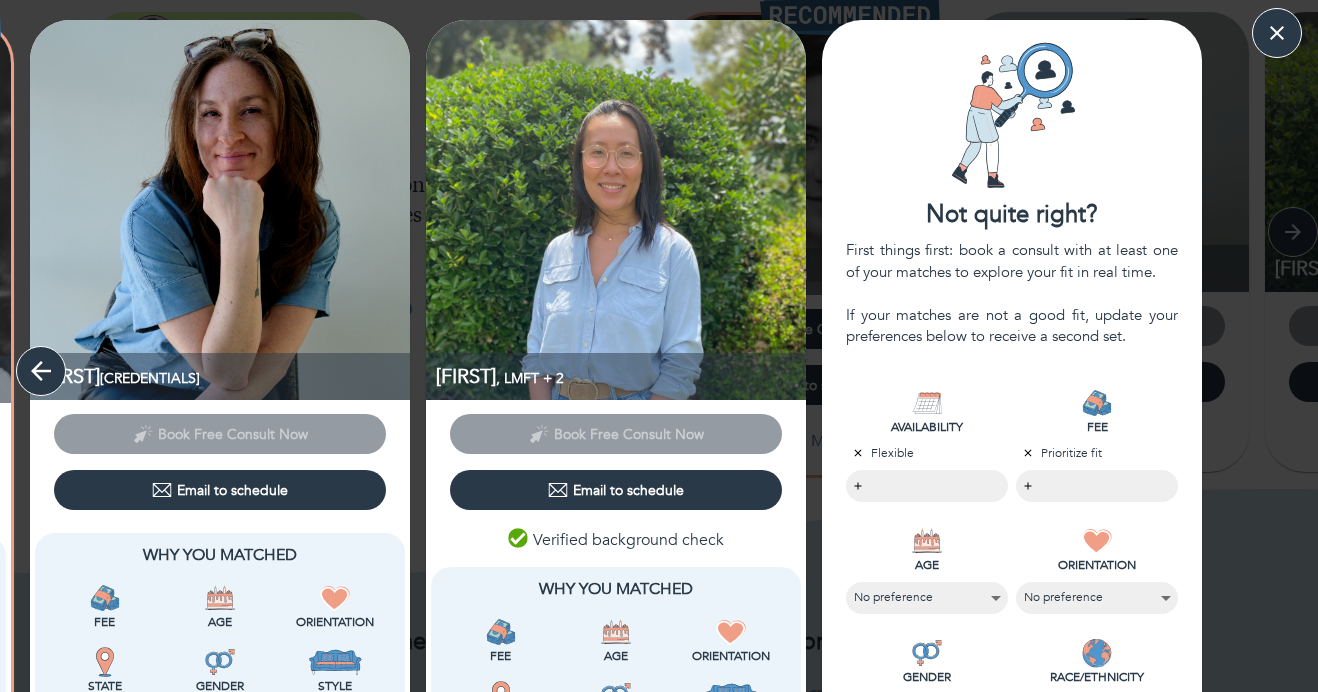 click at bounding box center [41, 371] 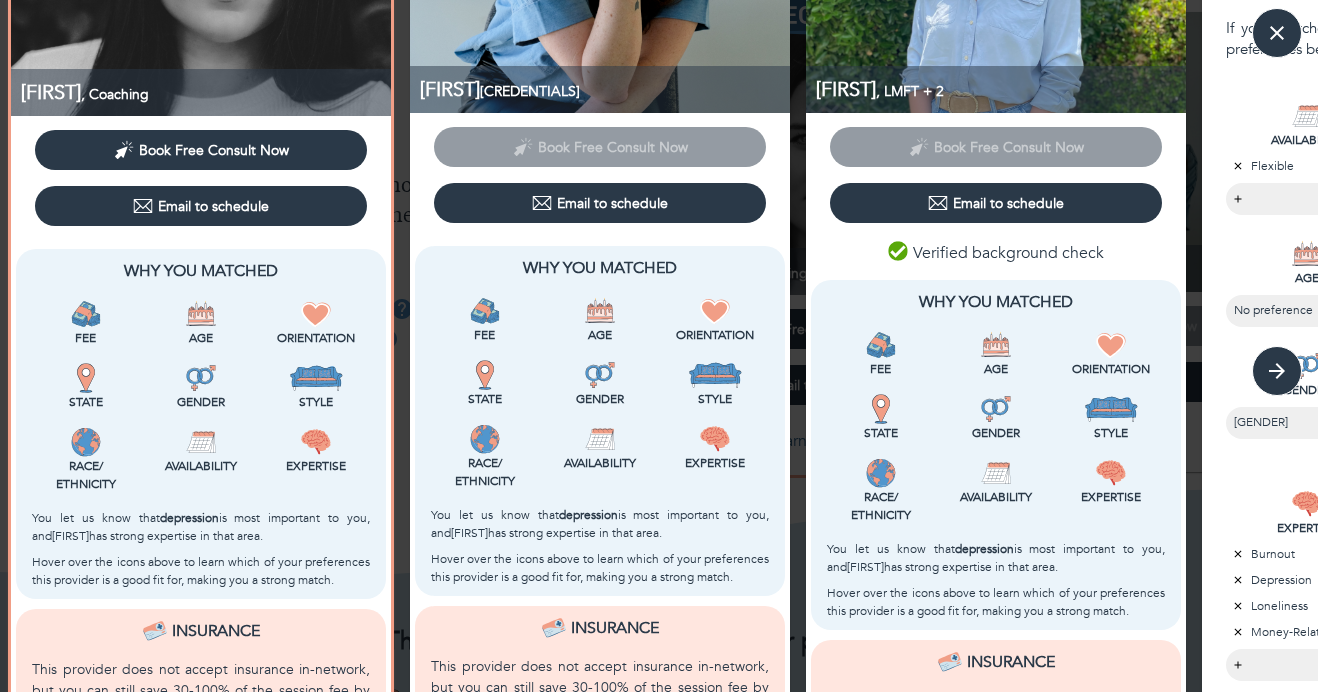 scroll, scrollTop: 0, scrollLeft: 0, axis: both 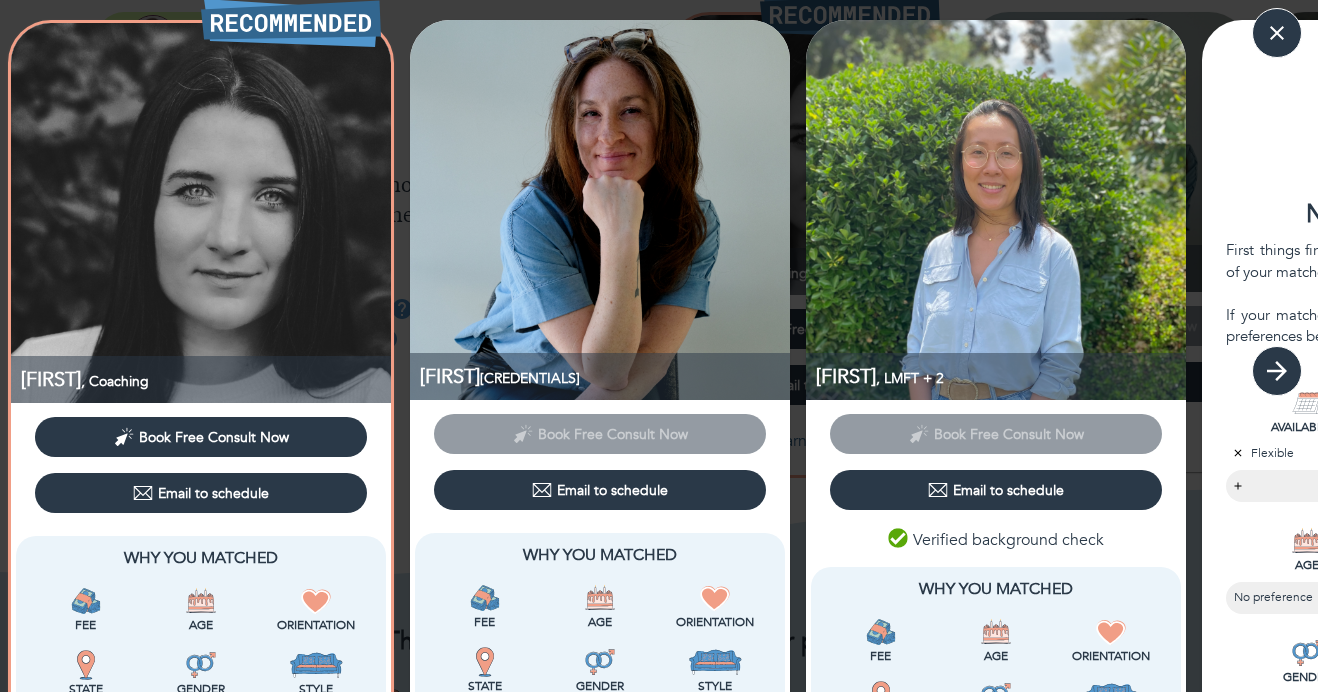 click at bounding box center [1277, 371] 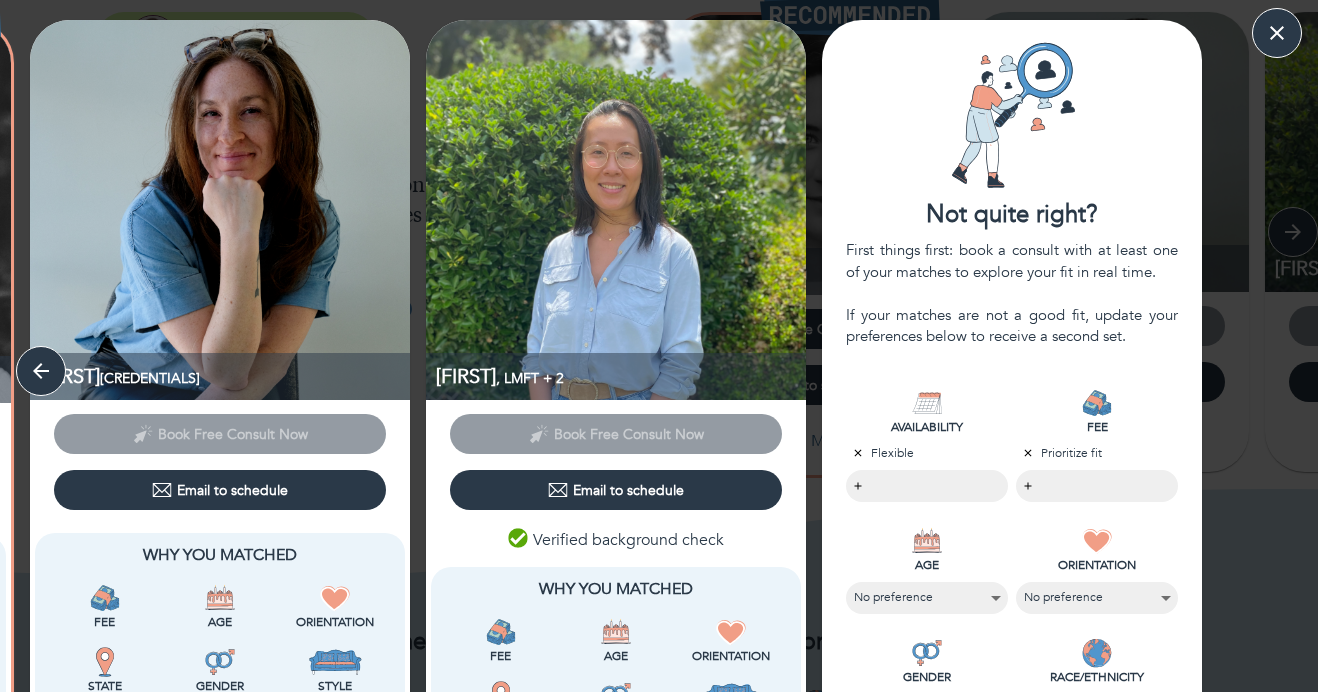 click on "MATCH RESULTS Made For Caitlin Wondering where to start? 2 min Your next step: Schedule a brief, free phone consult with each of your matches Why book consult calls? What to say during your calls? How do you book the calls? Abigail , Coaching Book Free Consult Now Email to schedule Learn More Lindsay , LMHC + 2 Book Free Consult Now Email to schedule Learn More Jem , LMFT + 2 Book Free Consult Now Email to schedule Learn More Not quite right? First things first: book a consult with at least one of your matches to explore your fit in real time. If your matches are not a good fit, update your preferences below to receive a second set. See more, same preferences Update preferences The above matches are based on your preferences: Fee Prioritize fit Age No preference State Montana Gender Female Style Directive Reflective Body-based Race/Ethnicity No preference Availability  Flexible Expertise Burnout Depression Loneliness Money-Related Stress Insurance: into this instant calculator. WHAT'S THIS ALL ABOUT?" at bounding box center (659, 117) 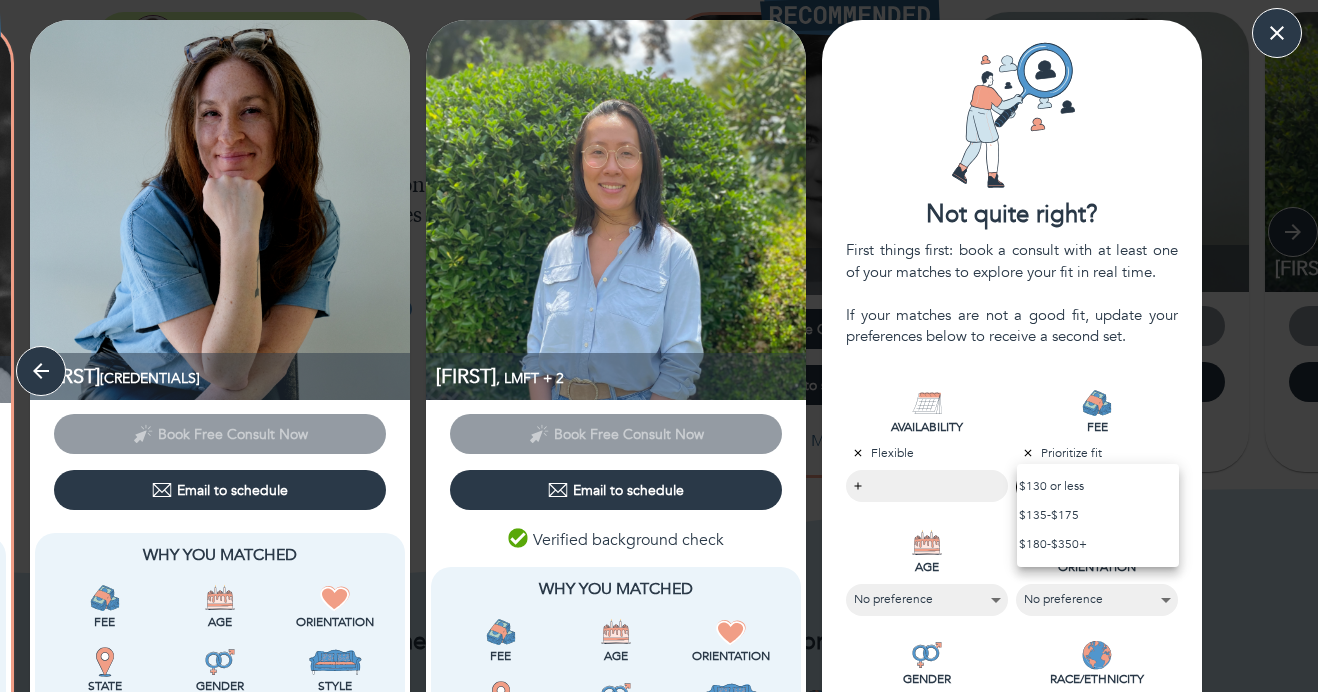 click at bounding box center (659, 346) 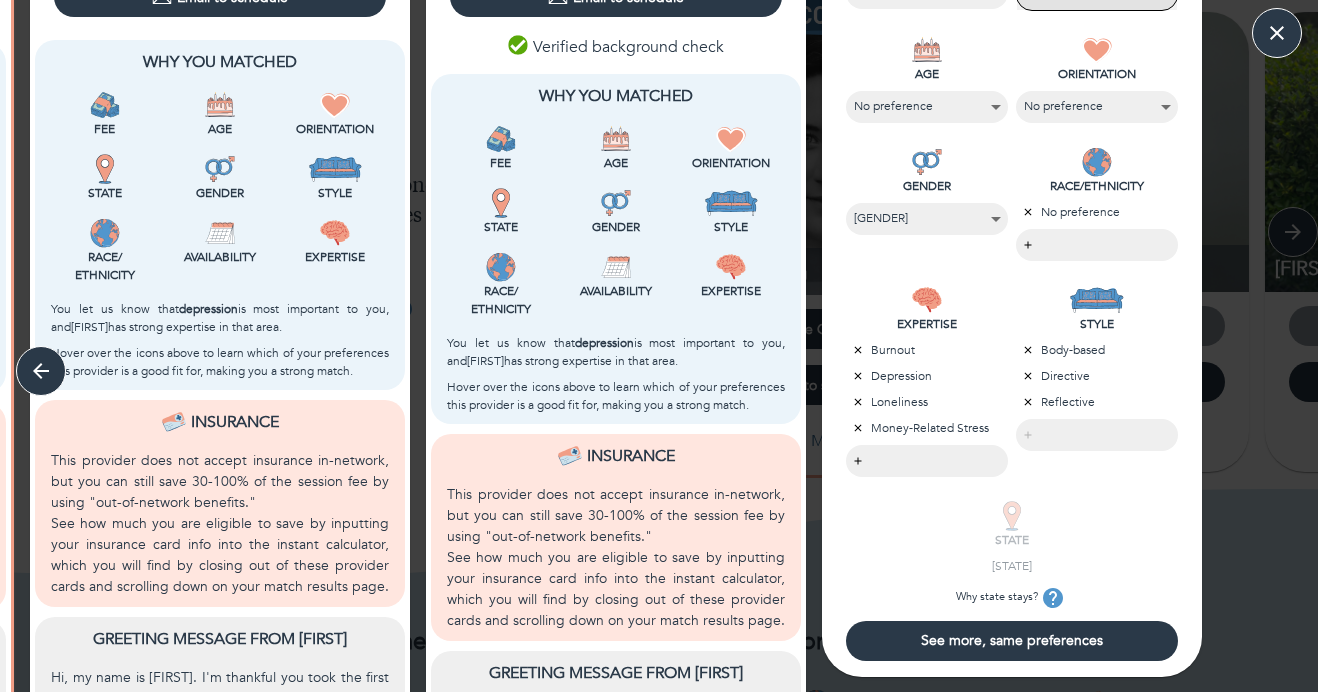 scroll, scrollTop: 555, scrollLeft: 0, axis: vertical 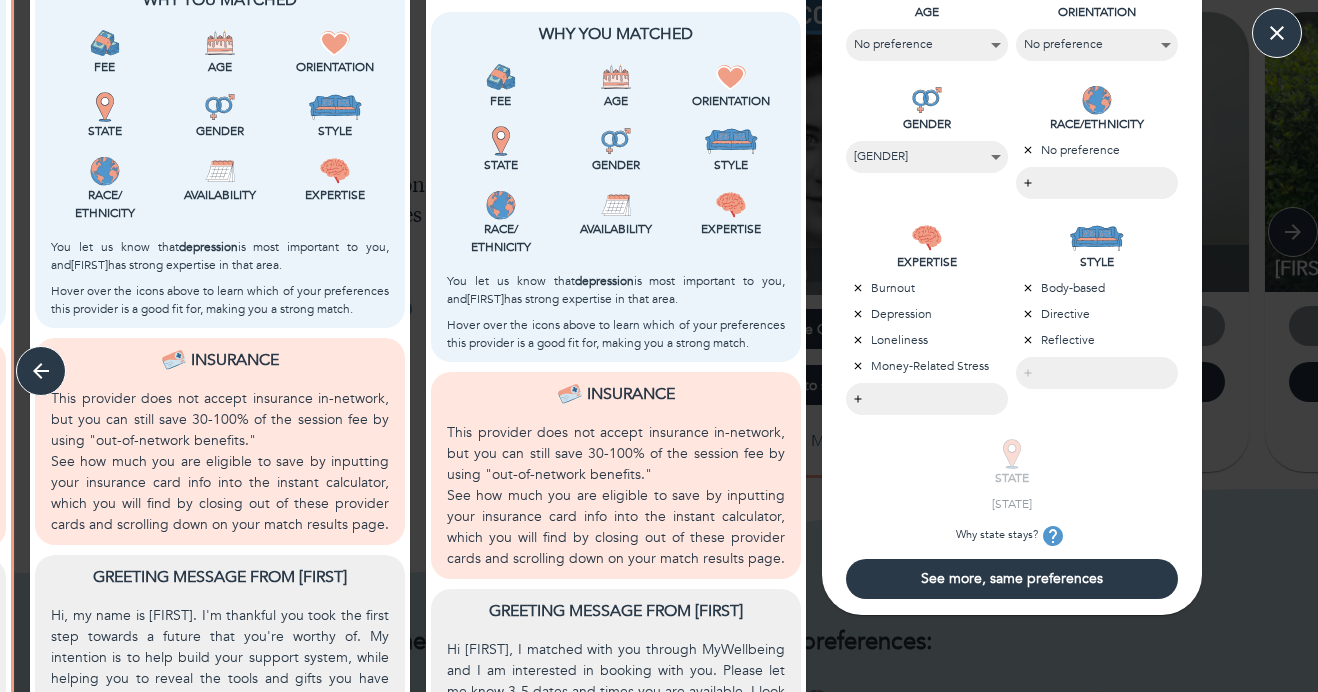 click on "See more, same preferences" at bounding box center [1012, 578] 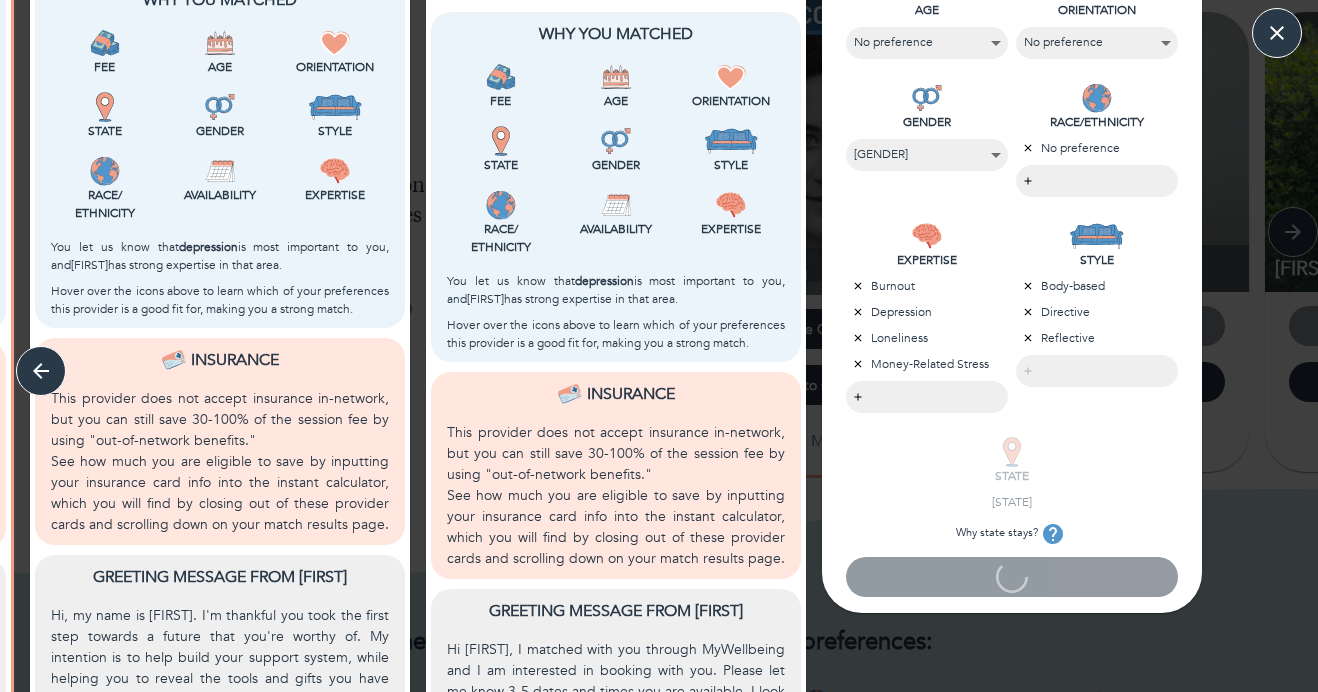 scroll, scrollTop: 0, scrollLeft: 0, axis: both 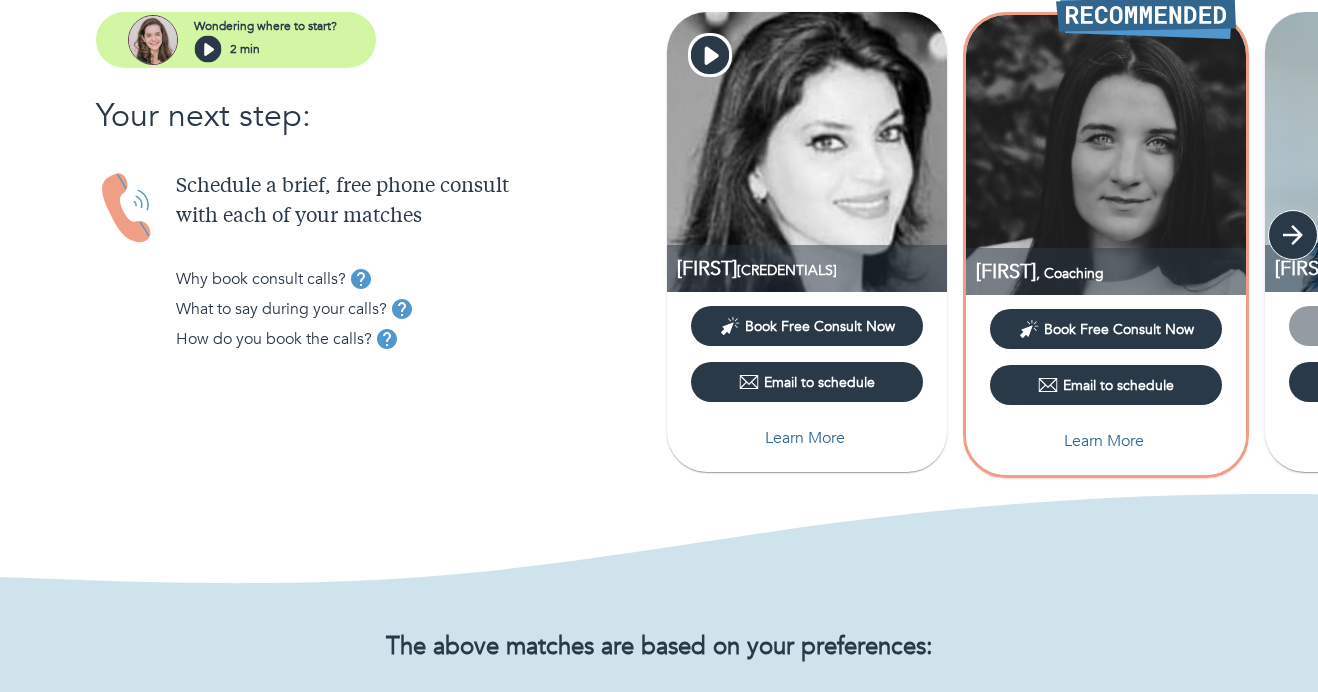 click at bounding box center [1293, 235] 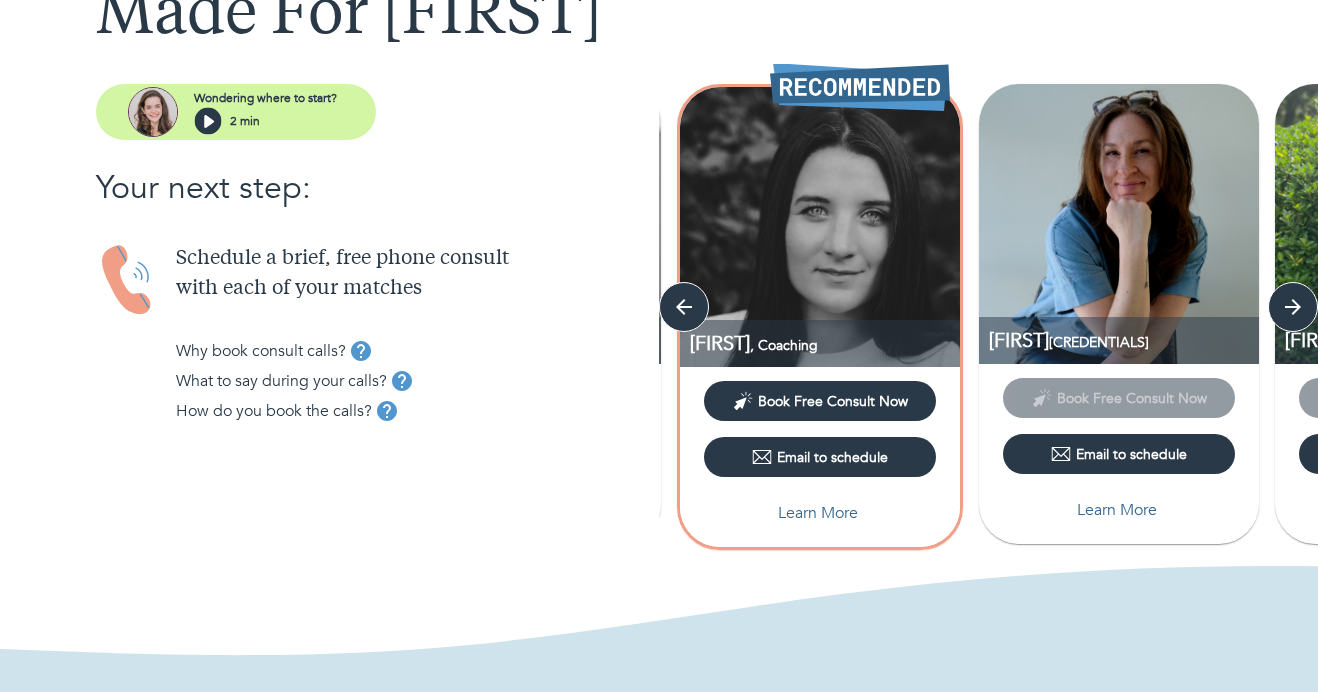 scroll, scrollTop: 155, scrollLeft: 0, axis: vertical 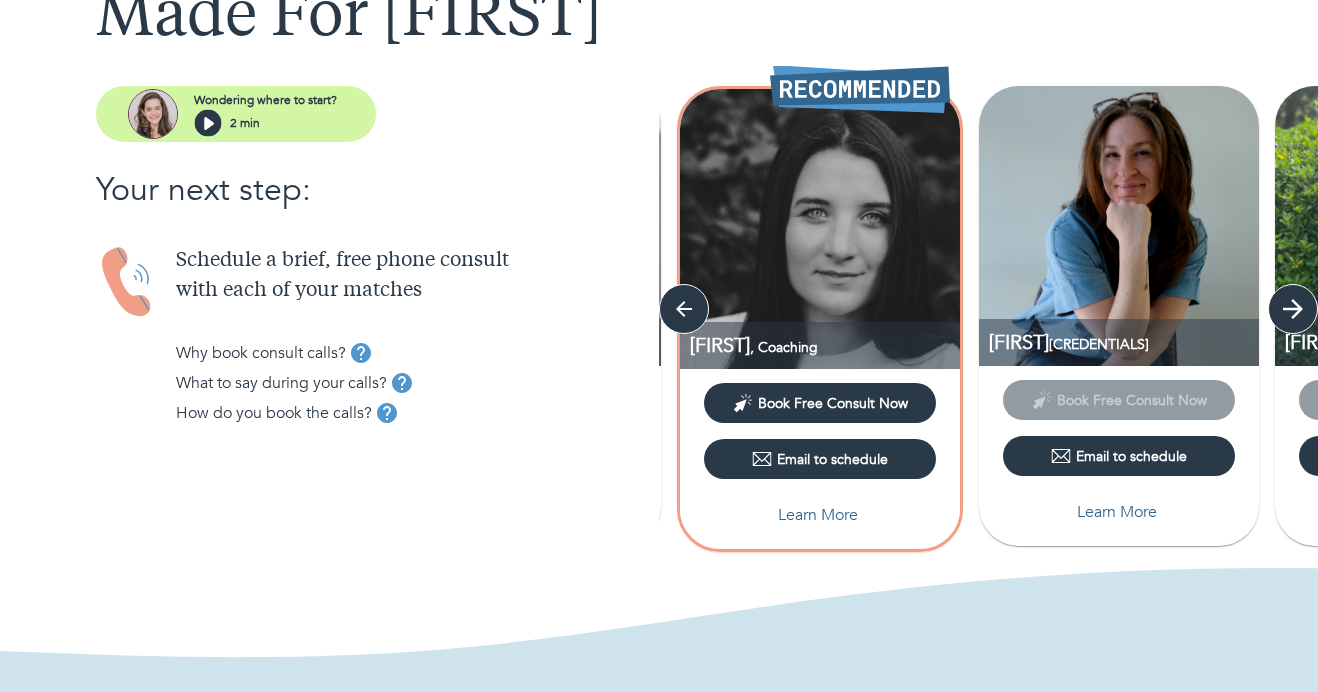 click at bounding box center (684, 309) 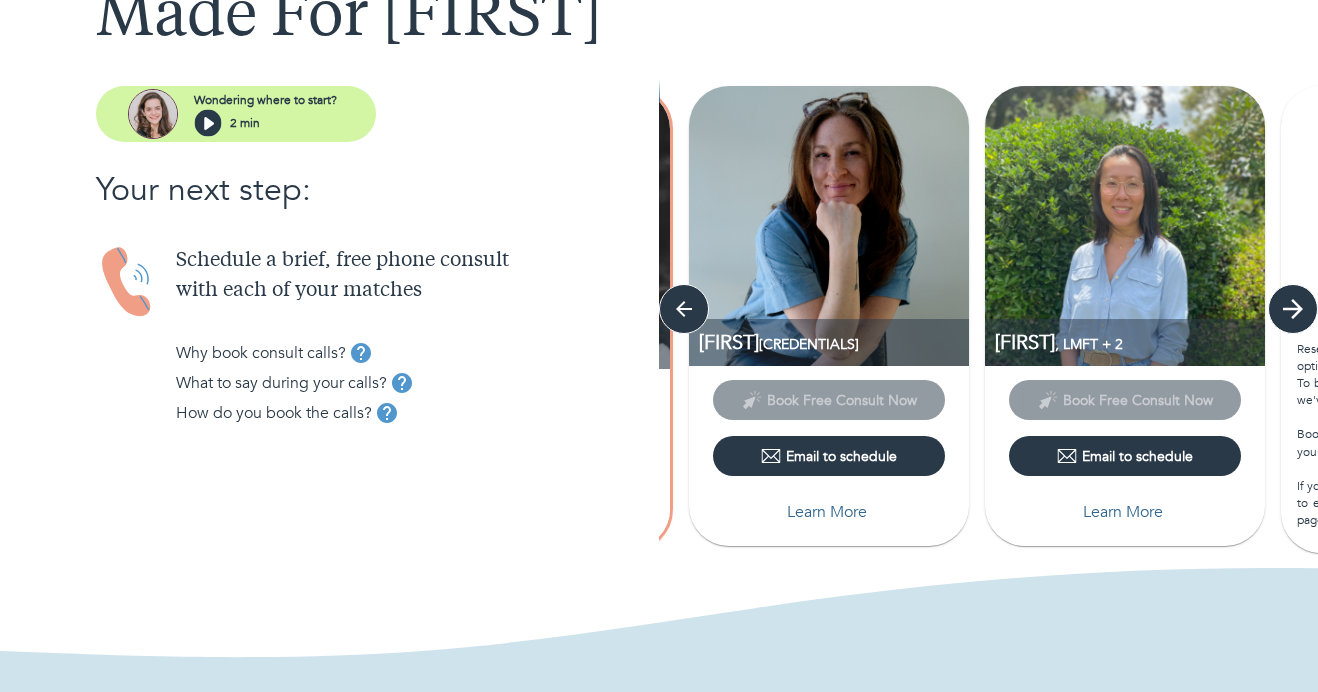 click at bounding box center [684, 309] 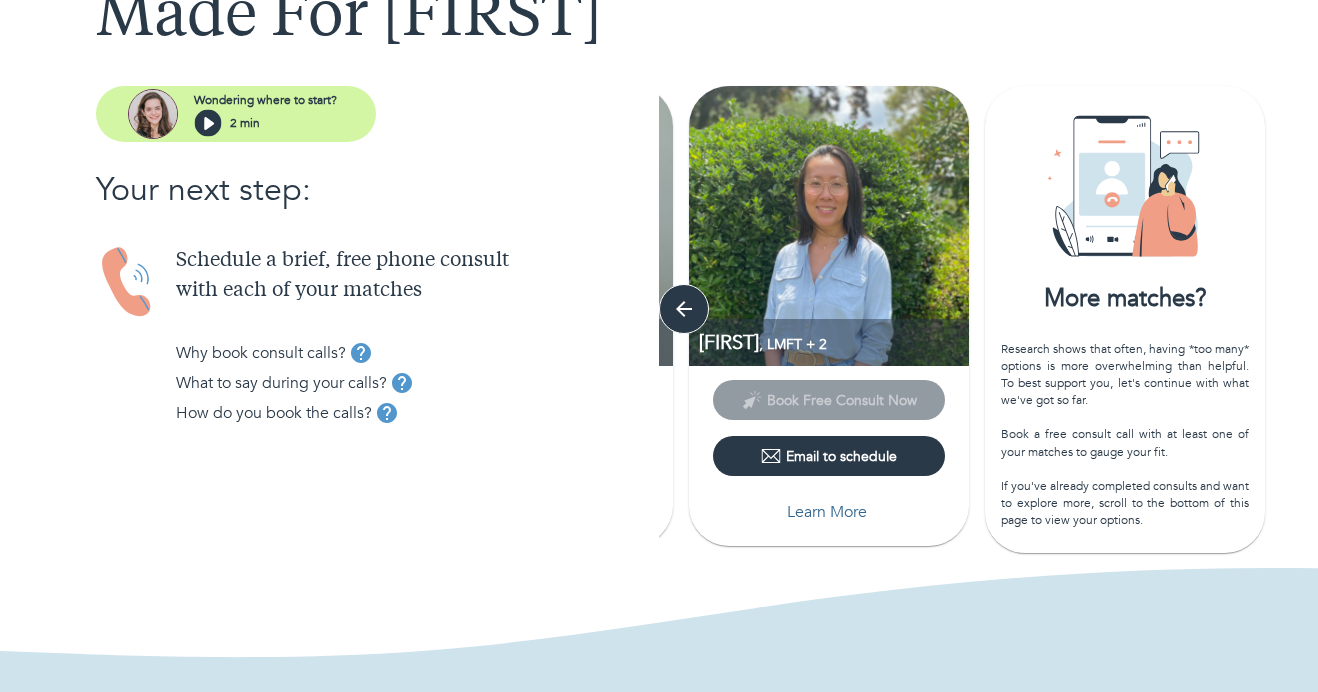 click on "Email to schedule" at bounding box center [829, 456] 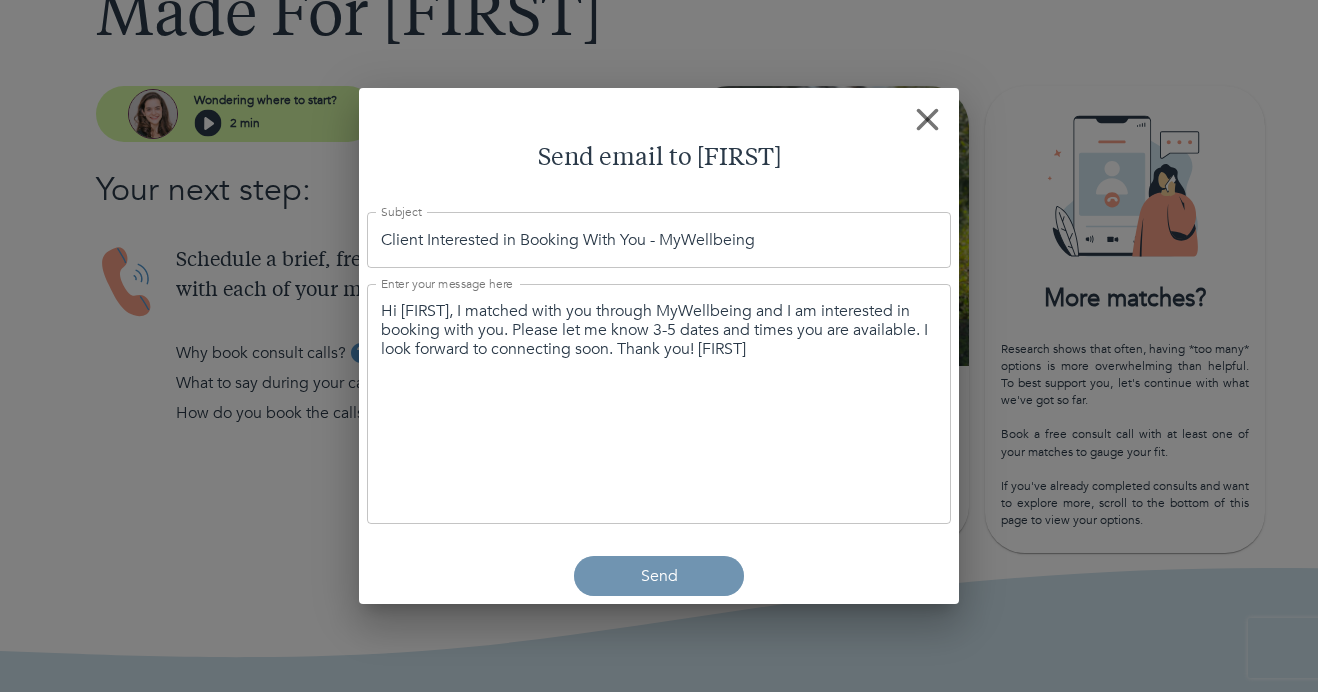 click on "Send" at bounding box center [659, 576] 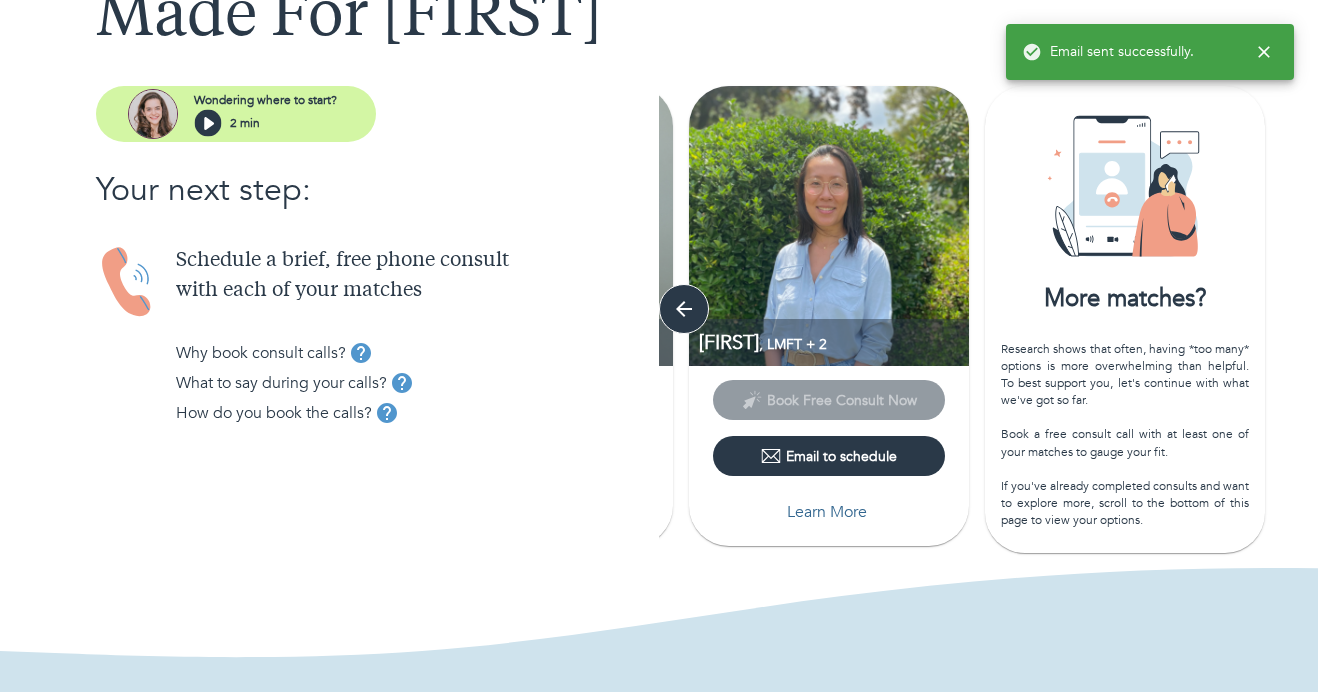 scroll, scrollTop: 156, scrollLeft: 0, axis: vertical 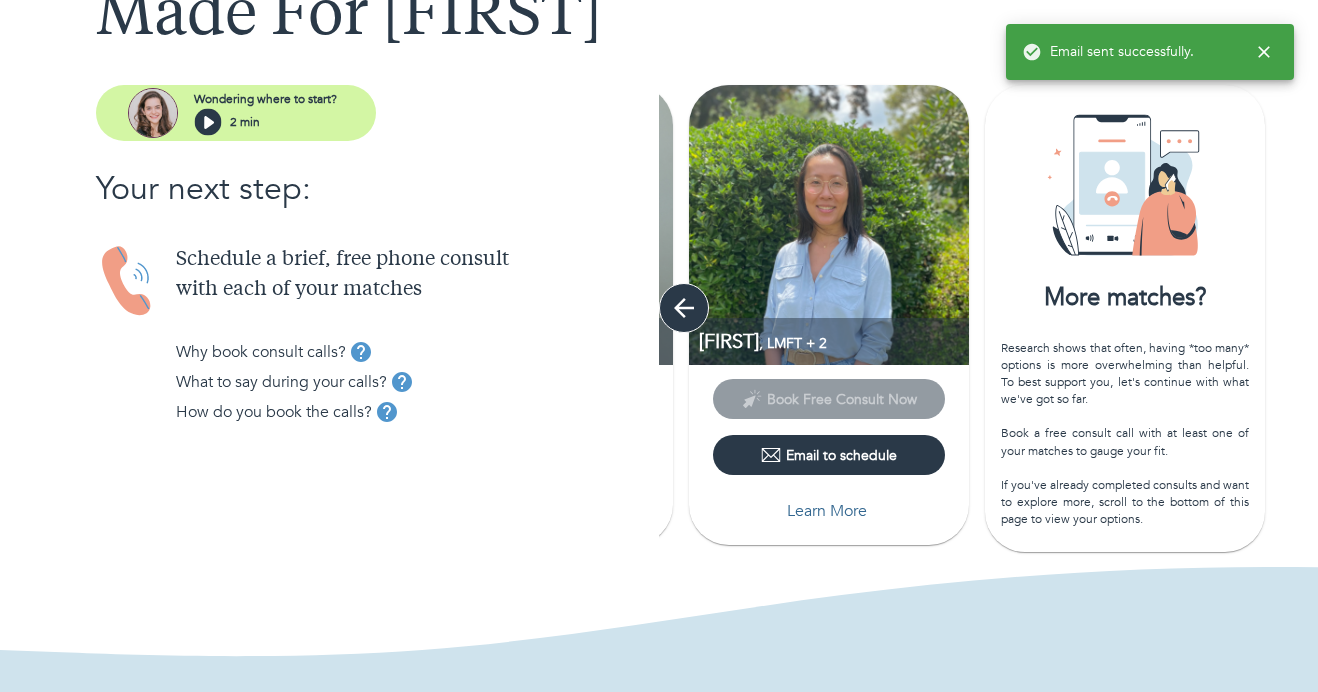 click at bounding box center (684, 308) 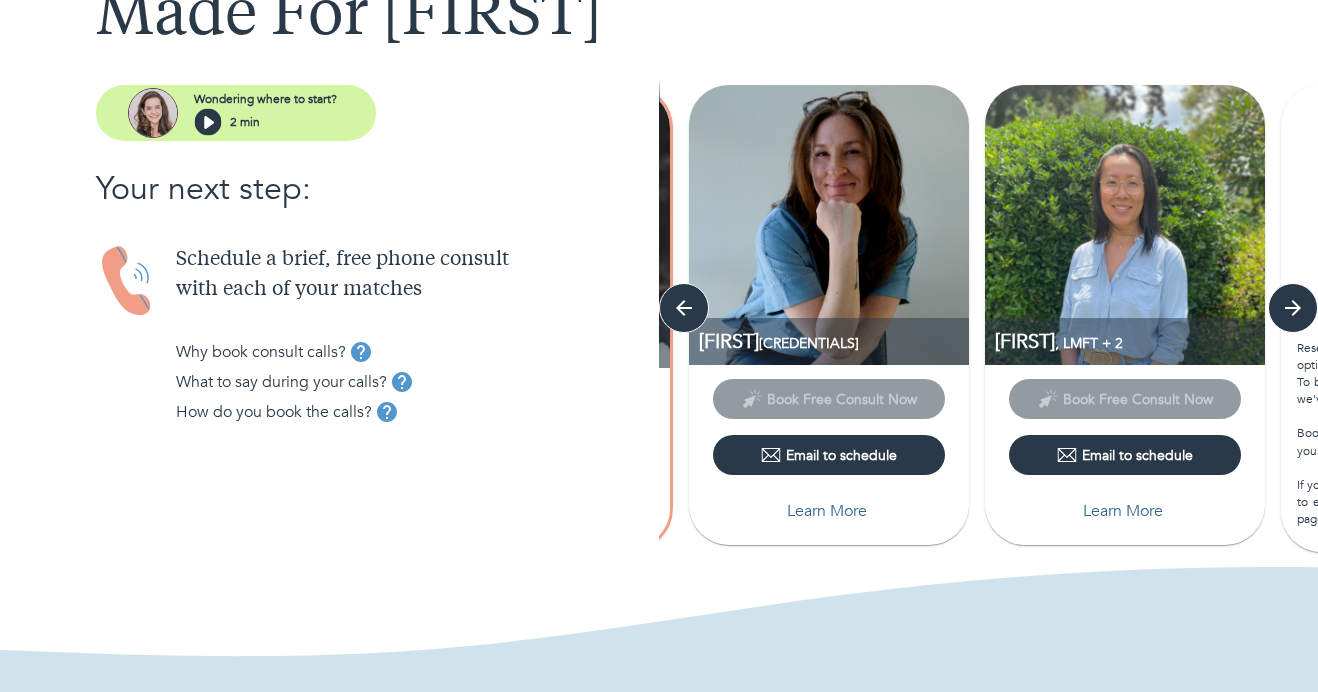 click on "Email to schedule" at bounding box center (829, 455) 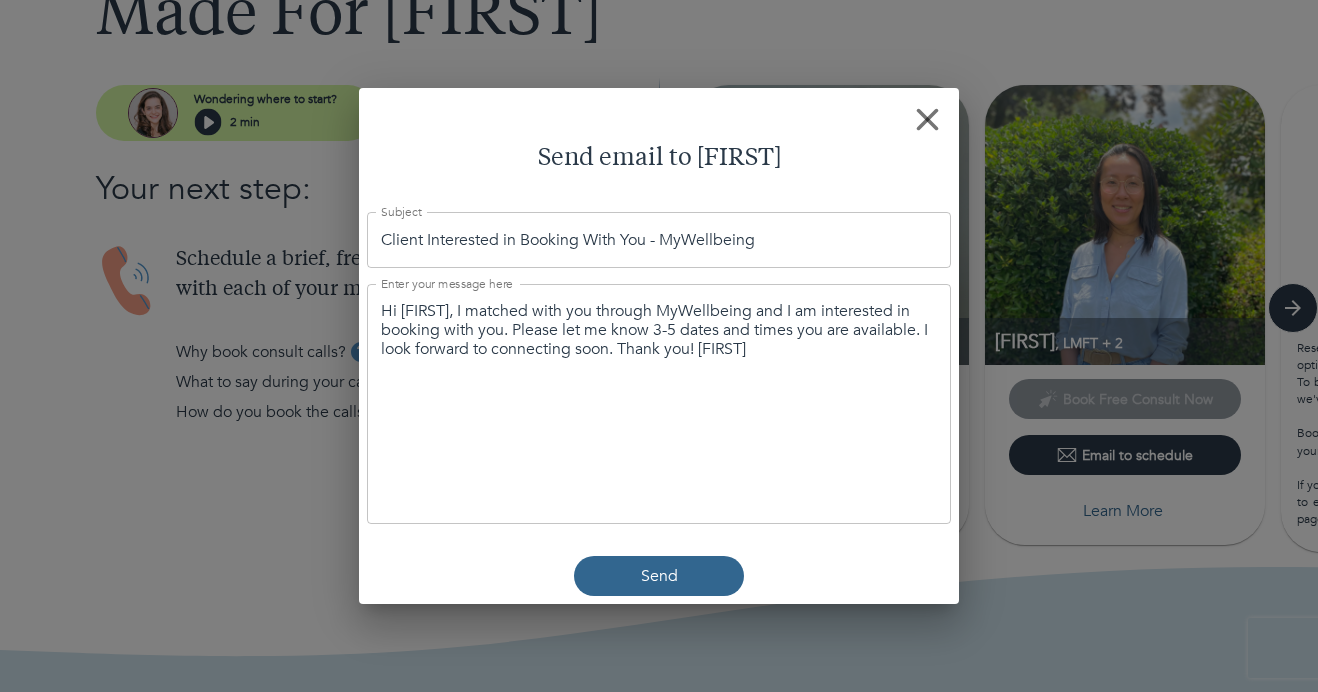 click on "Send" at bounding box center [659, 576] 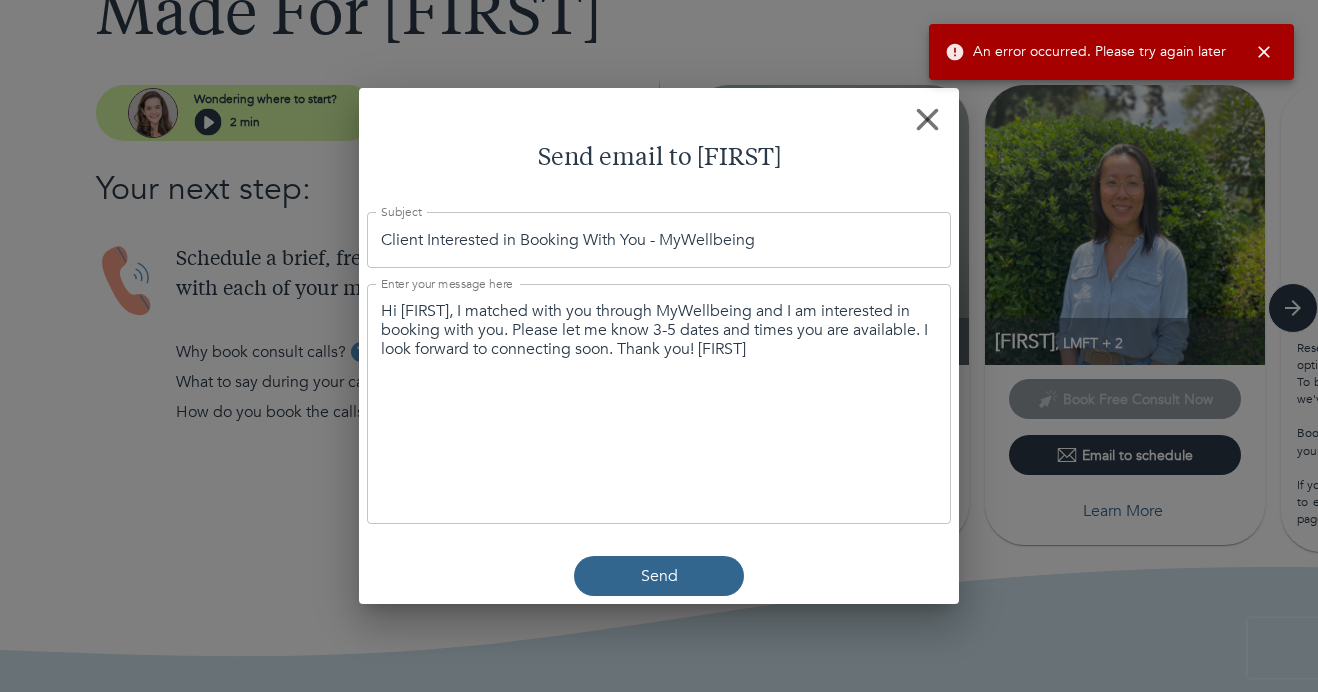 click at bounding box center [927, 119] 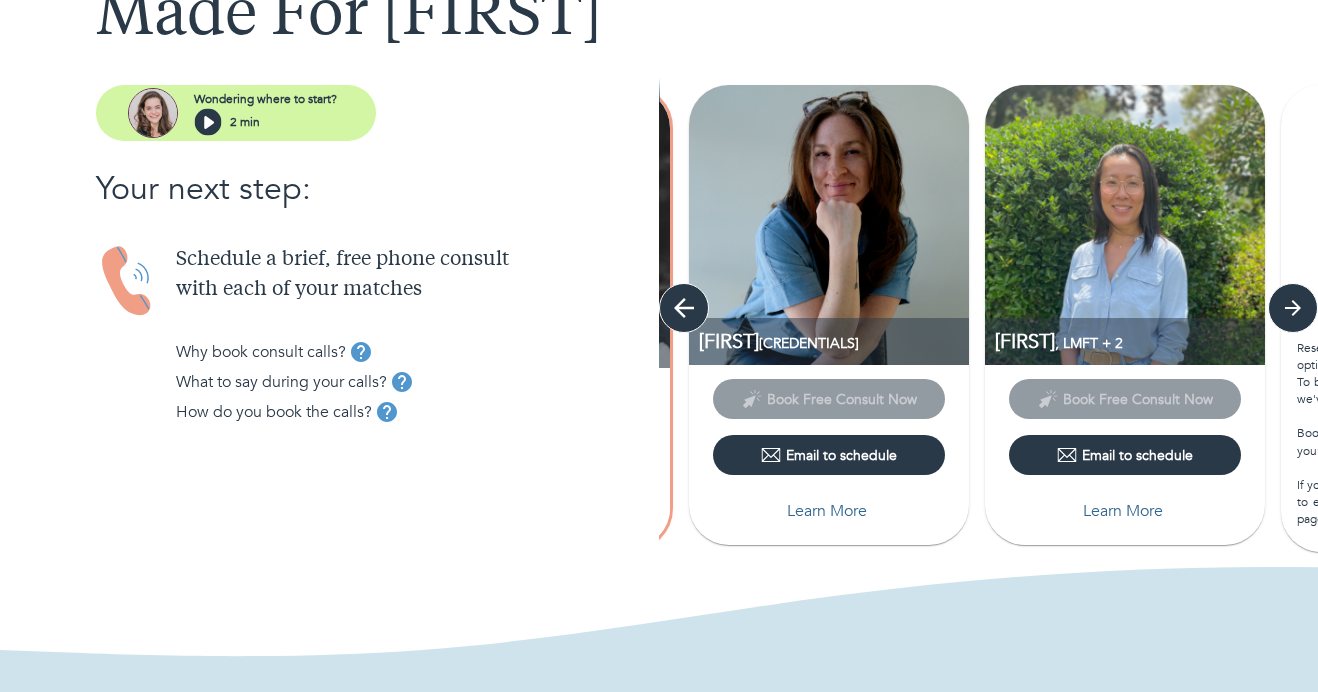 click at bounding box center (684, 308) 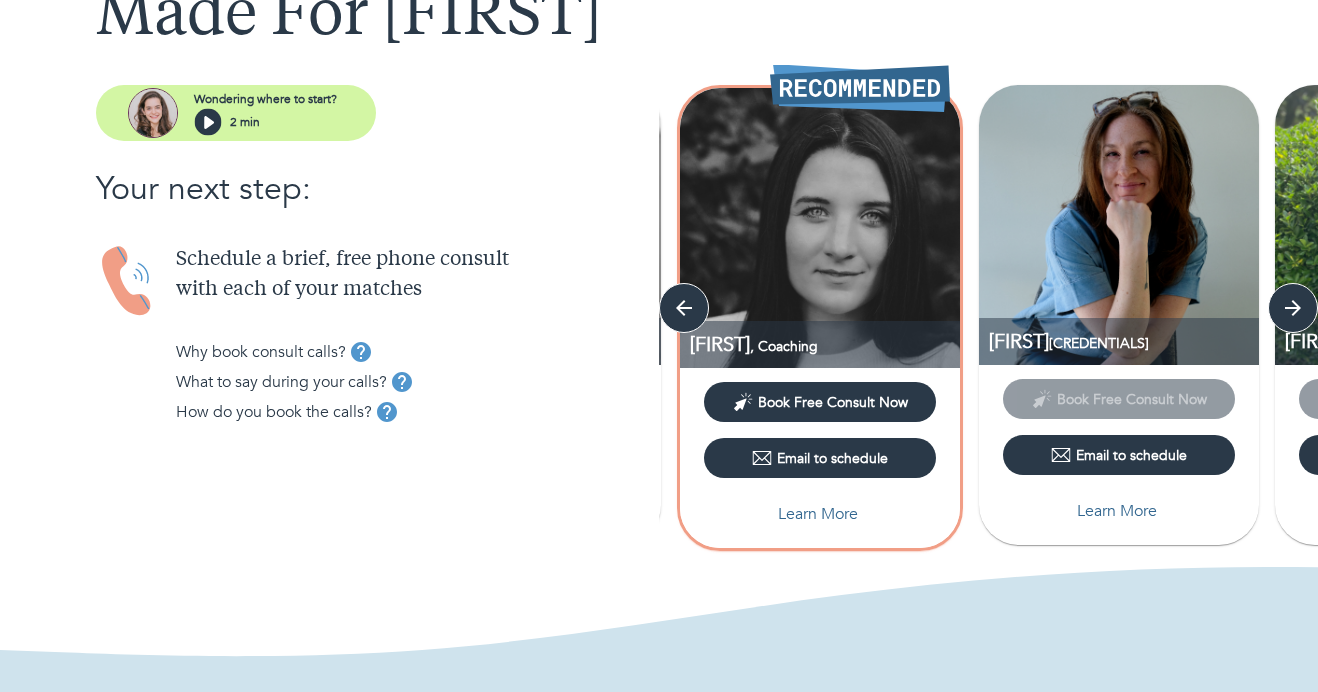 click on "Email to schedule" at bounding box center [1119, 455] 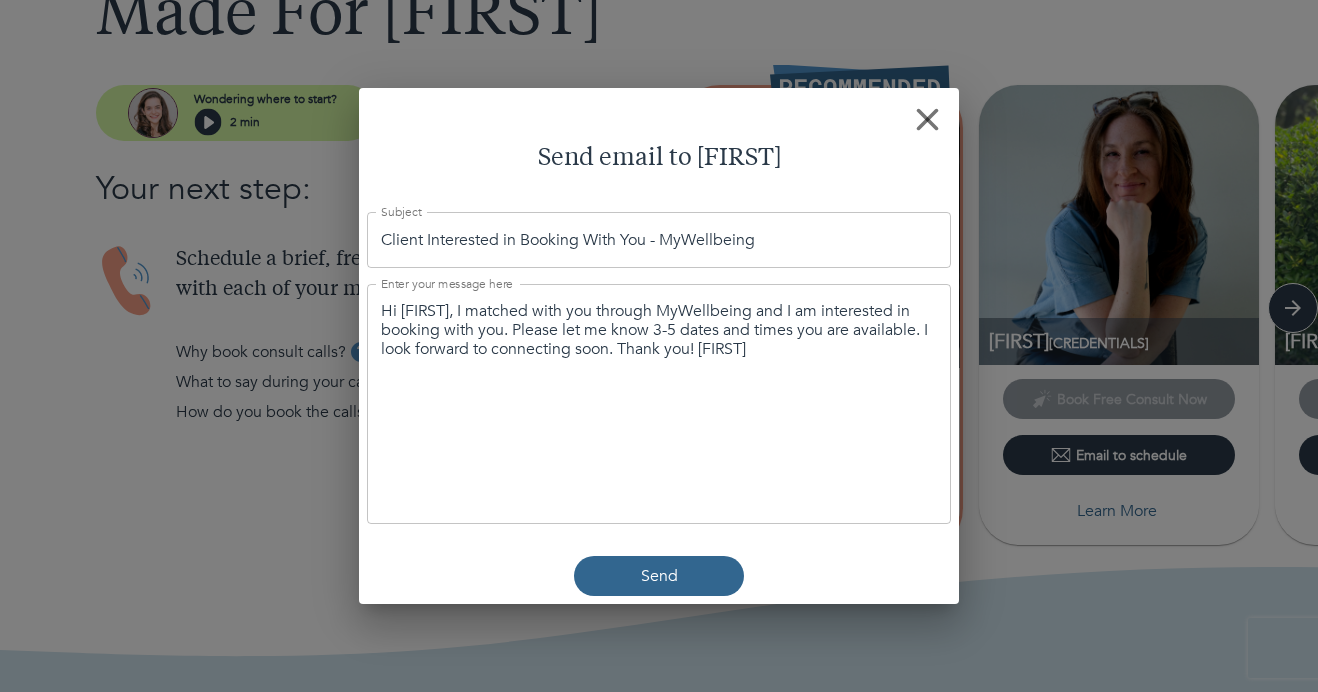 click on "Send" at bounding box center (659, 576) 